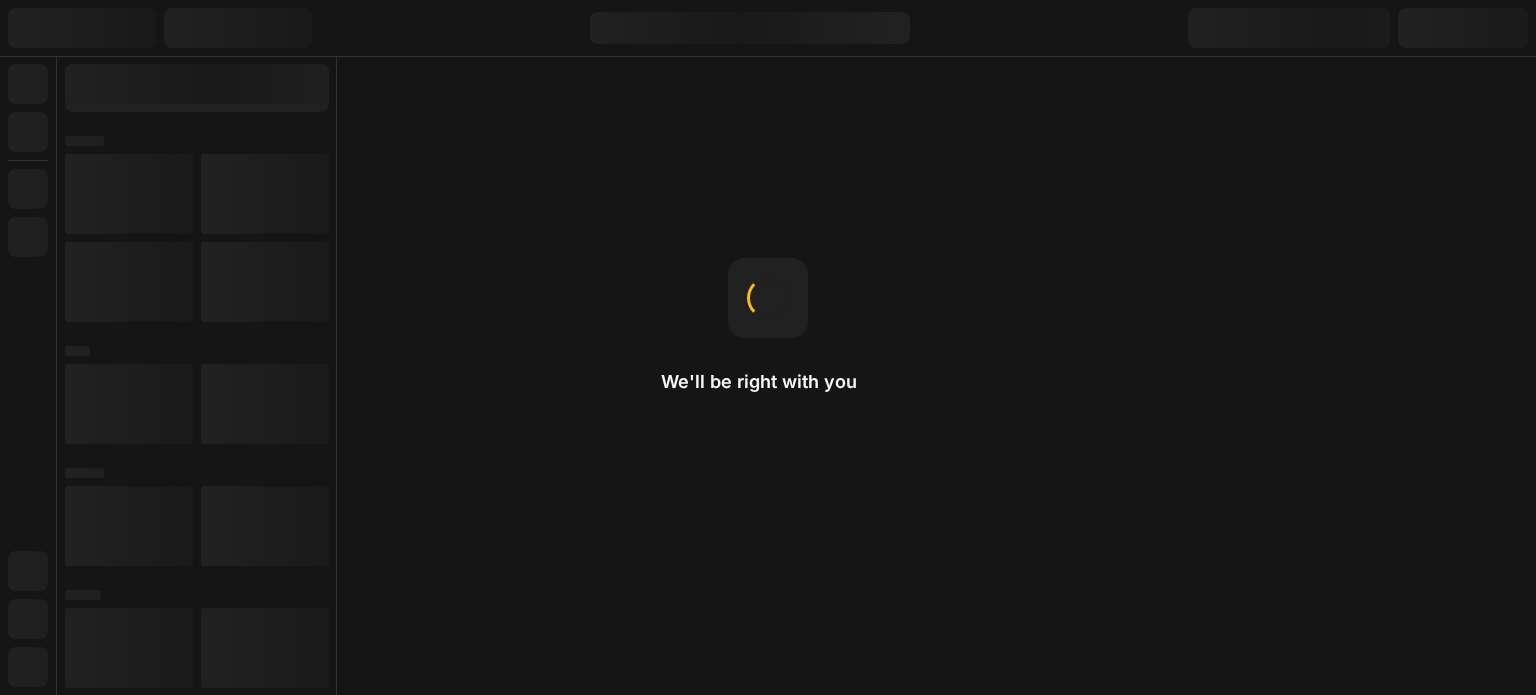 scroll, scrollTop: 0, scrollLeft: 0, axis: both 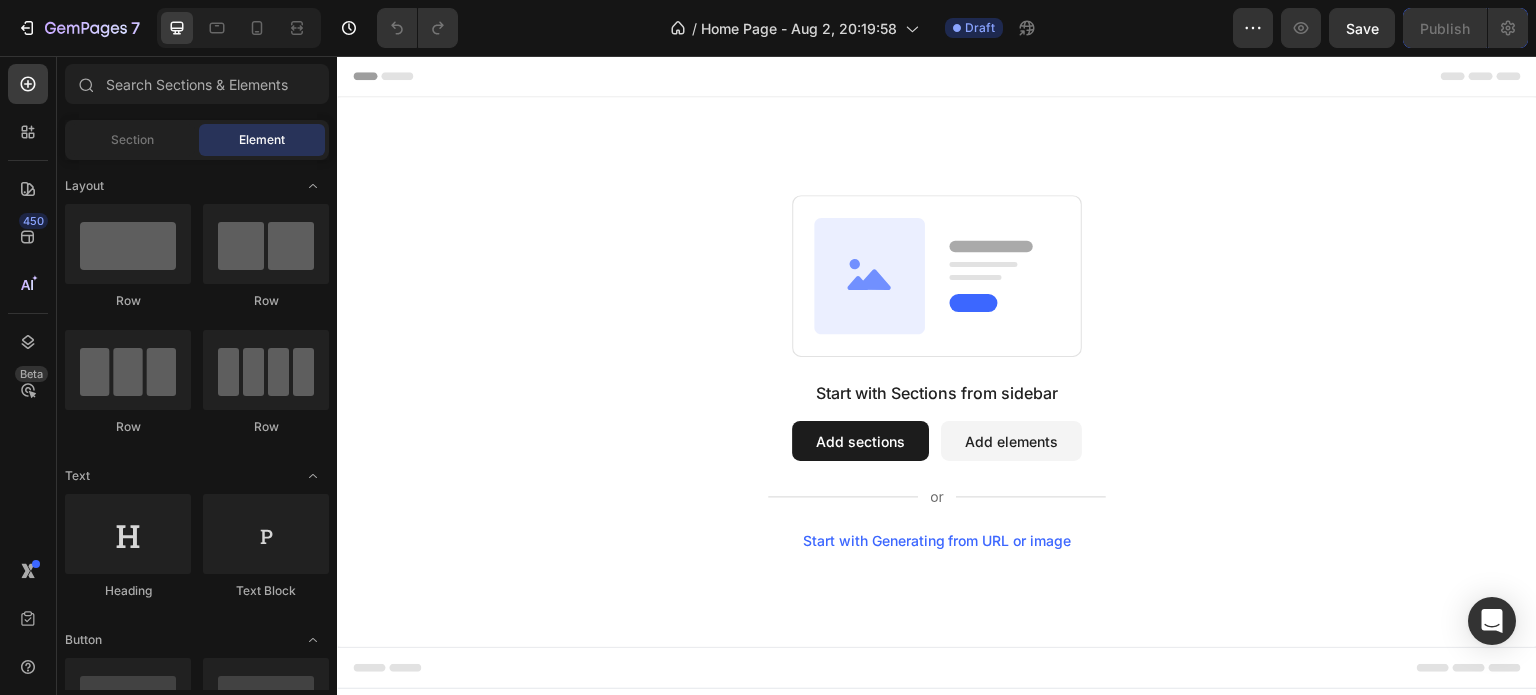 click on "Add sections" at bounding box center [860, 441] 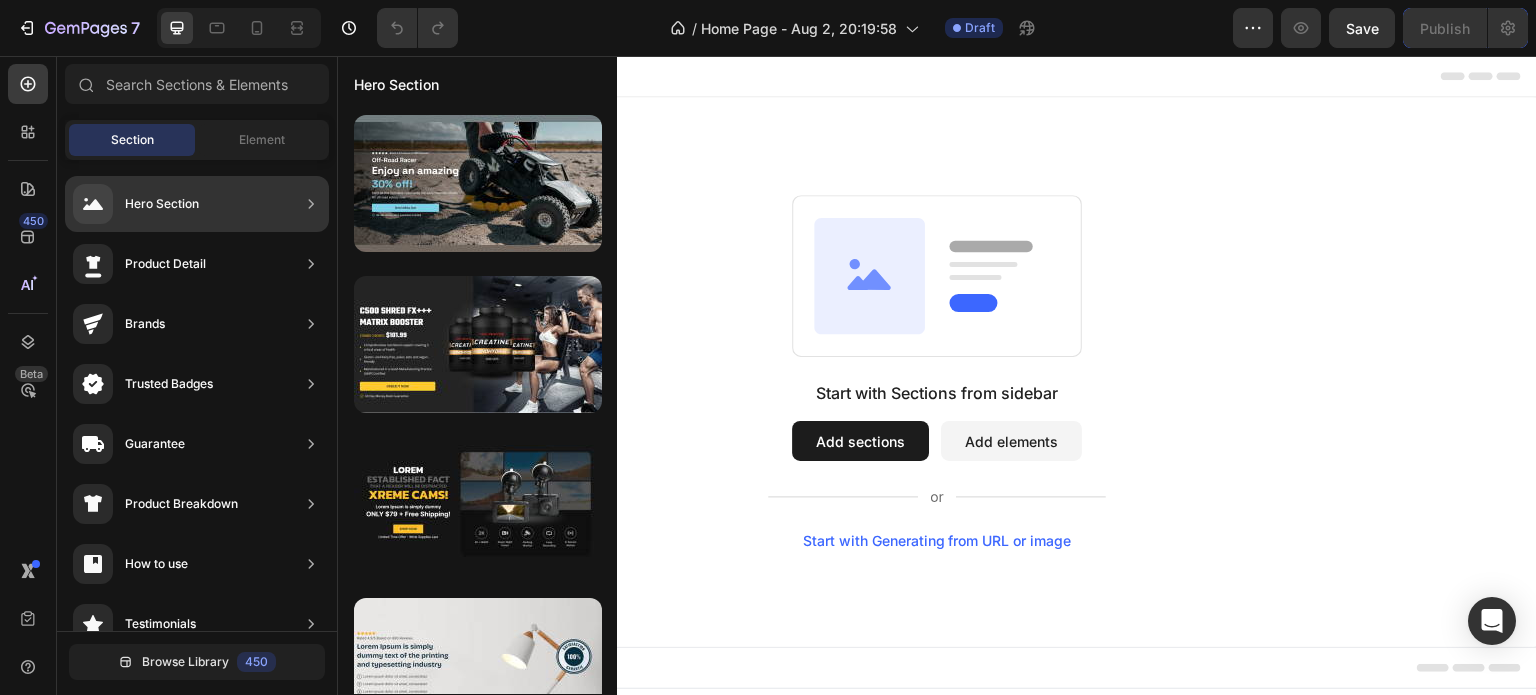 click on "Hero Section" 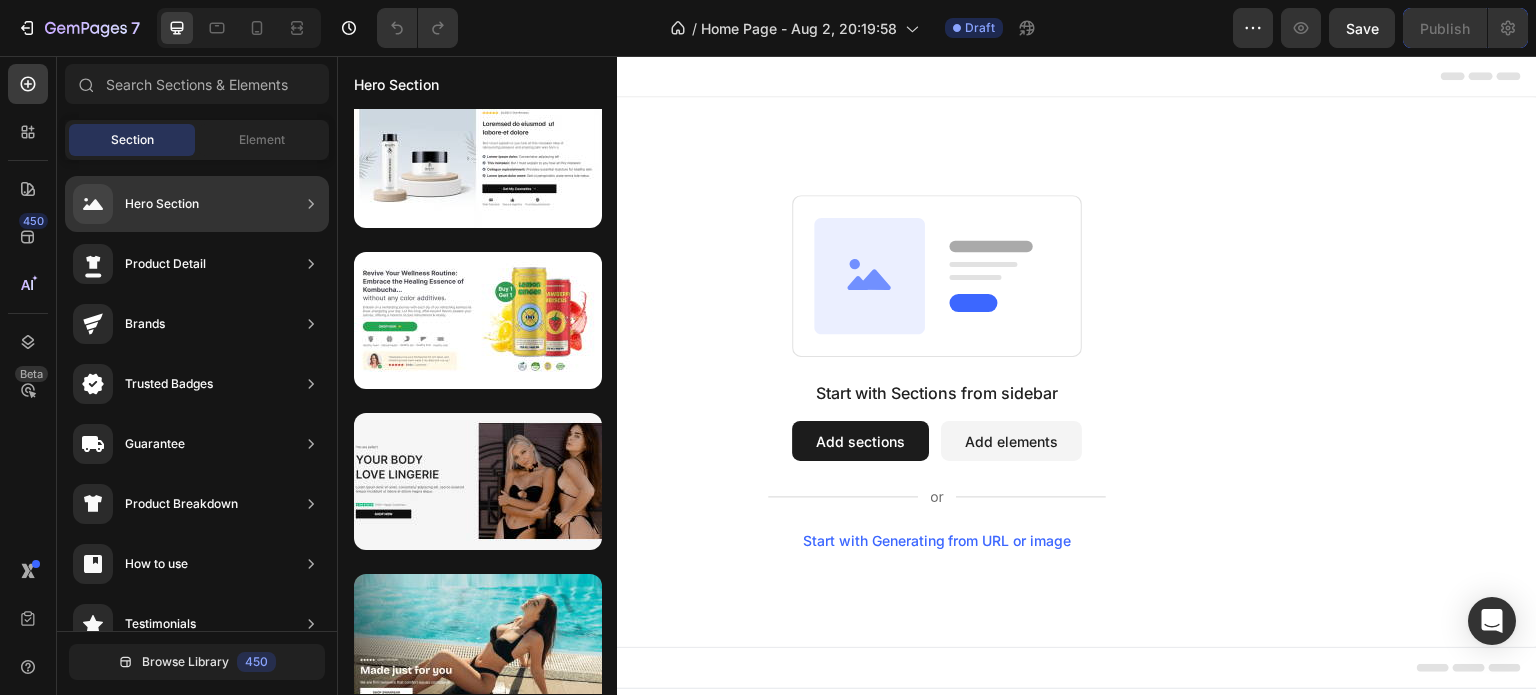 scroll, scrollTop: 207, scrollLeft: 0, axis: vertical 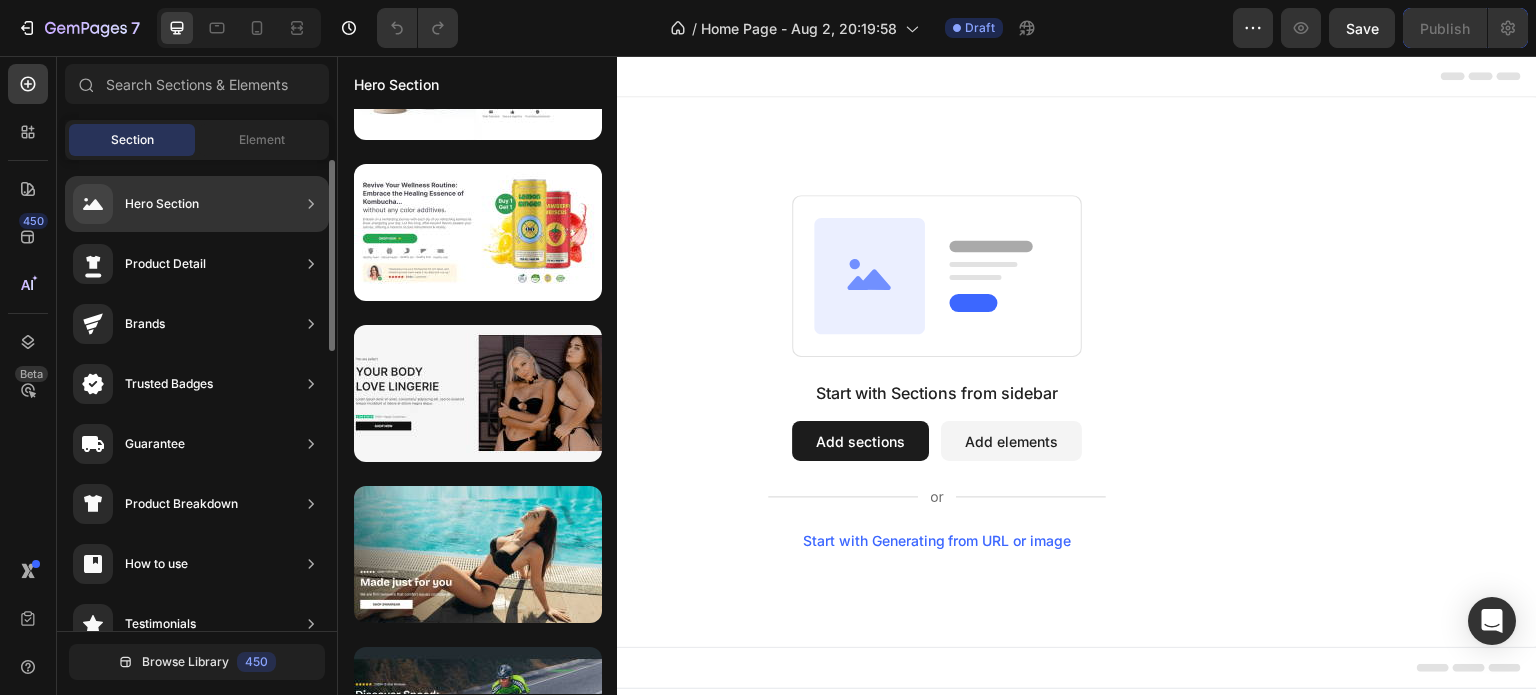 click 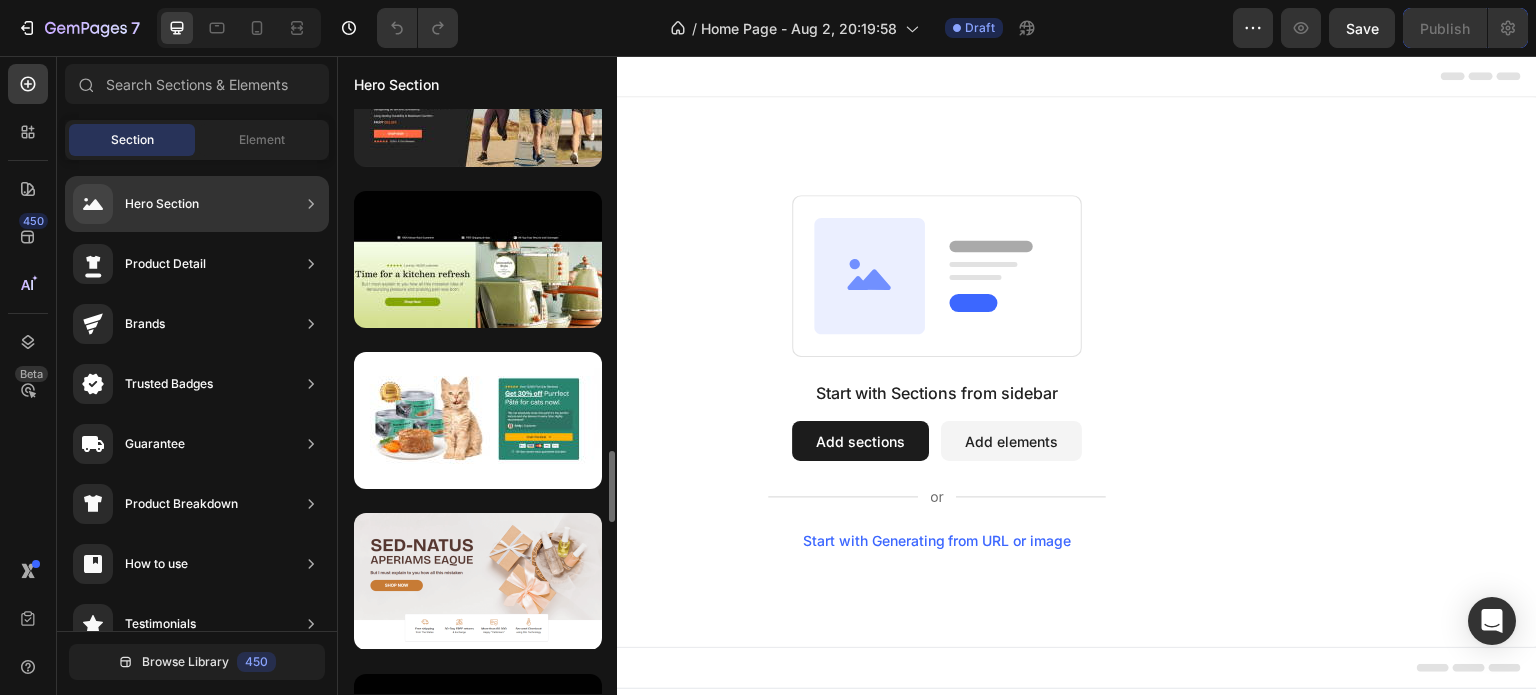 scroll, scrollTop: 2322, scrollLeft: 0, axis: vertical 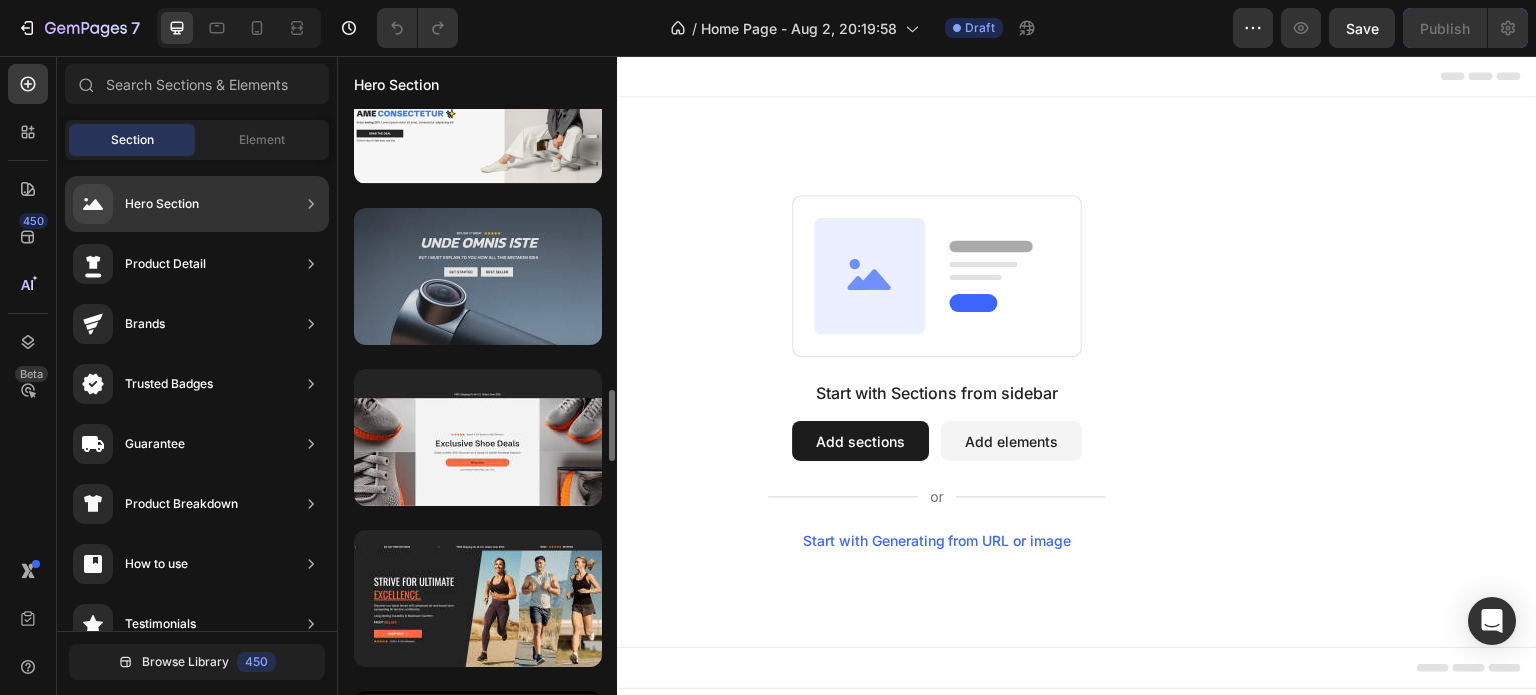 click at bounding box center [478, 276] 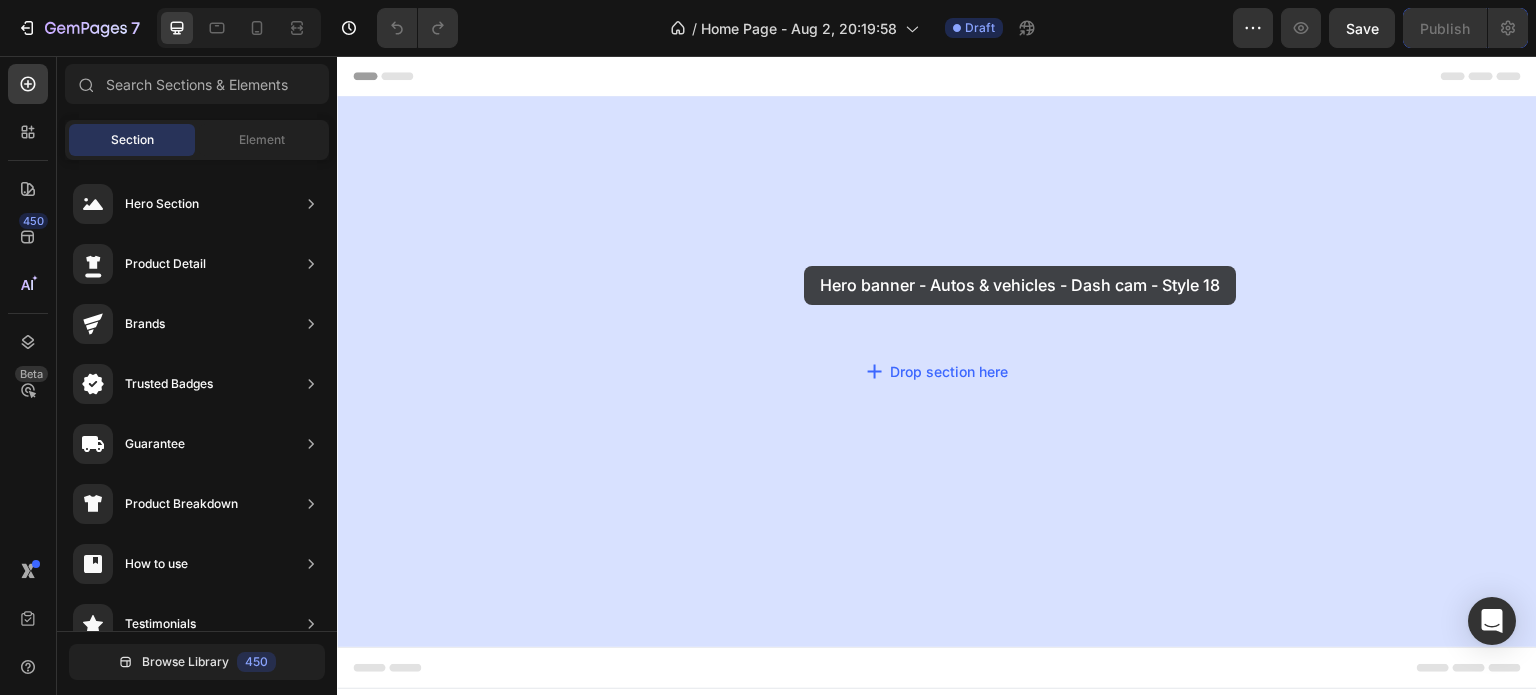 drag, startPoint x: 858, startPoint y: 356, endPoint x: 804, endPoint y: 266, distance: 104.95713 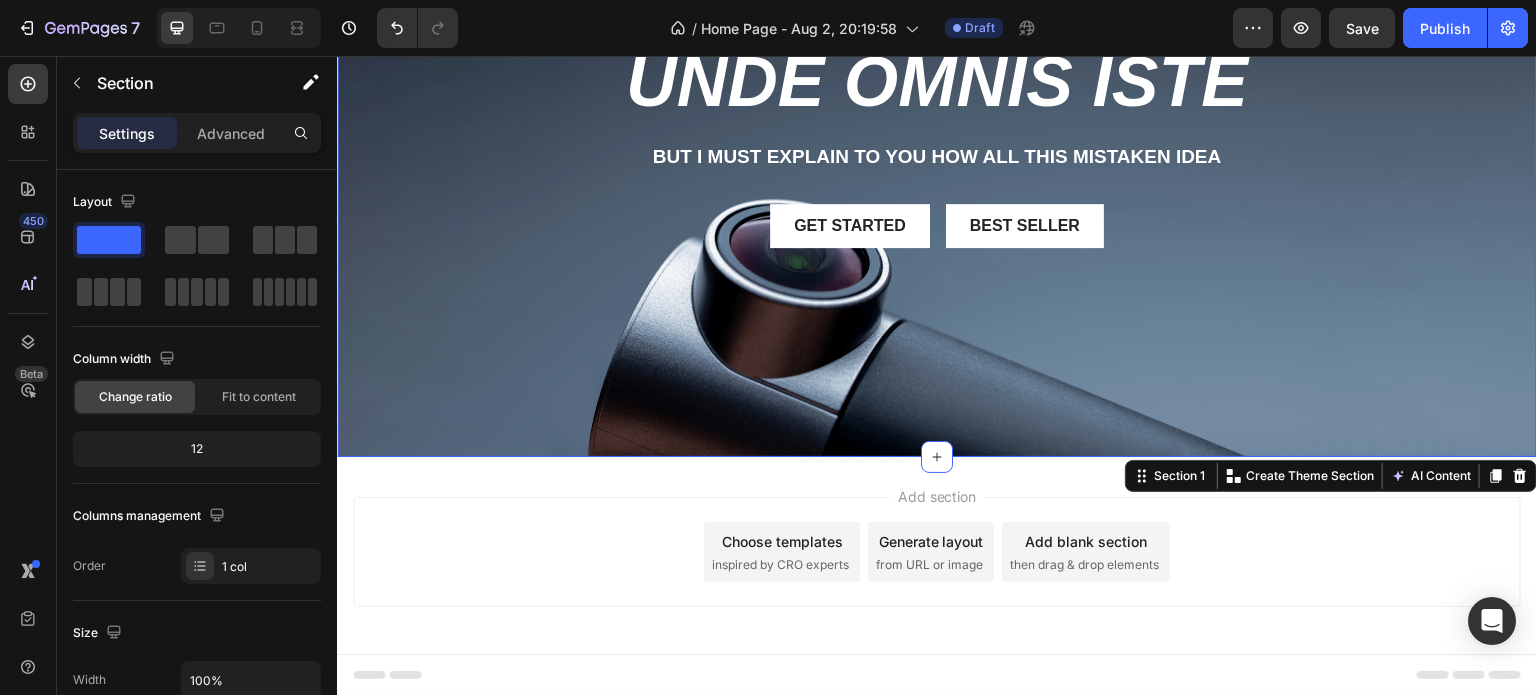 scroll, scrollTop: 0, scrollLeft: 0, axis: both 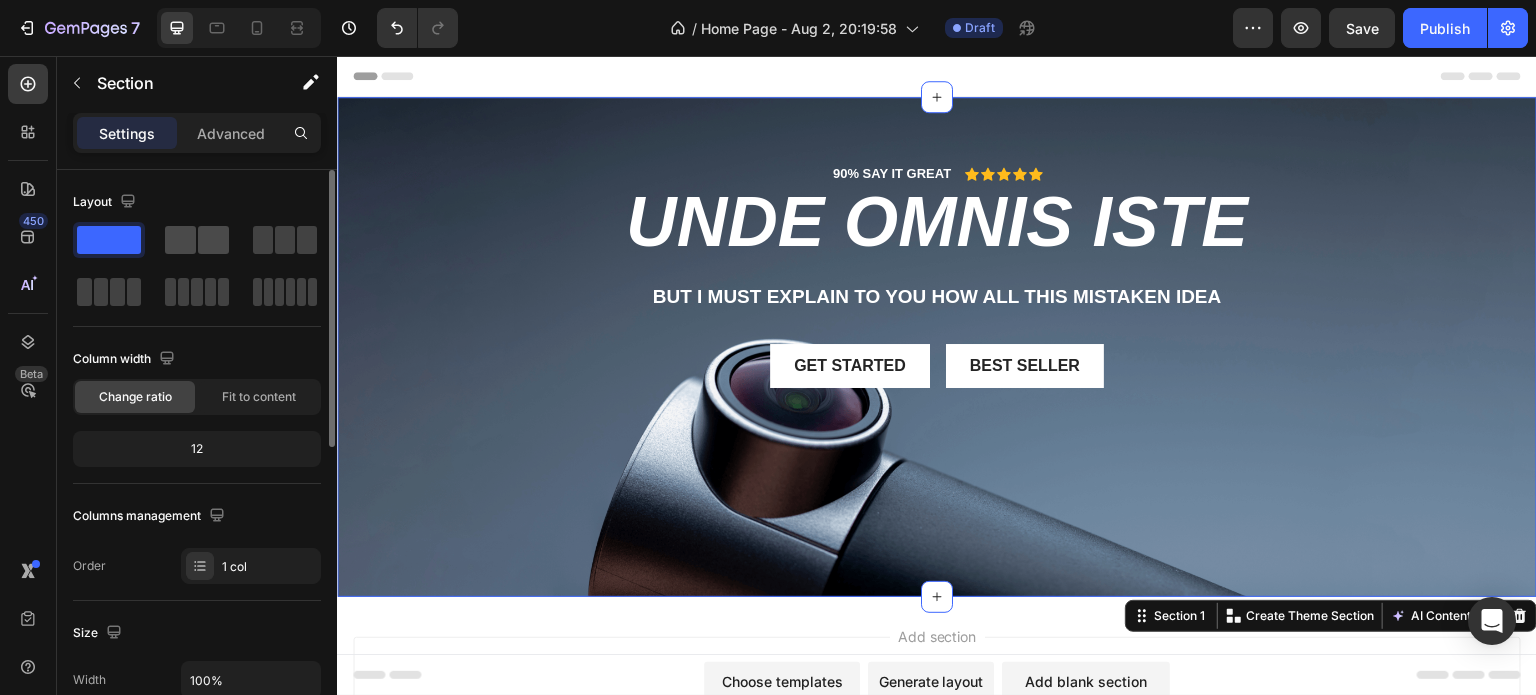 click 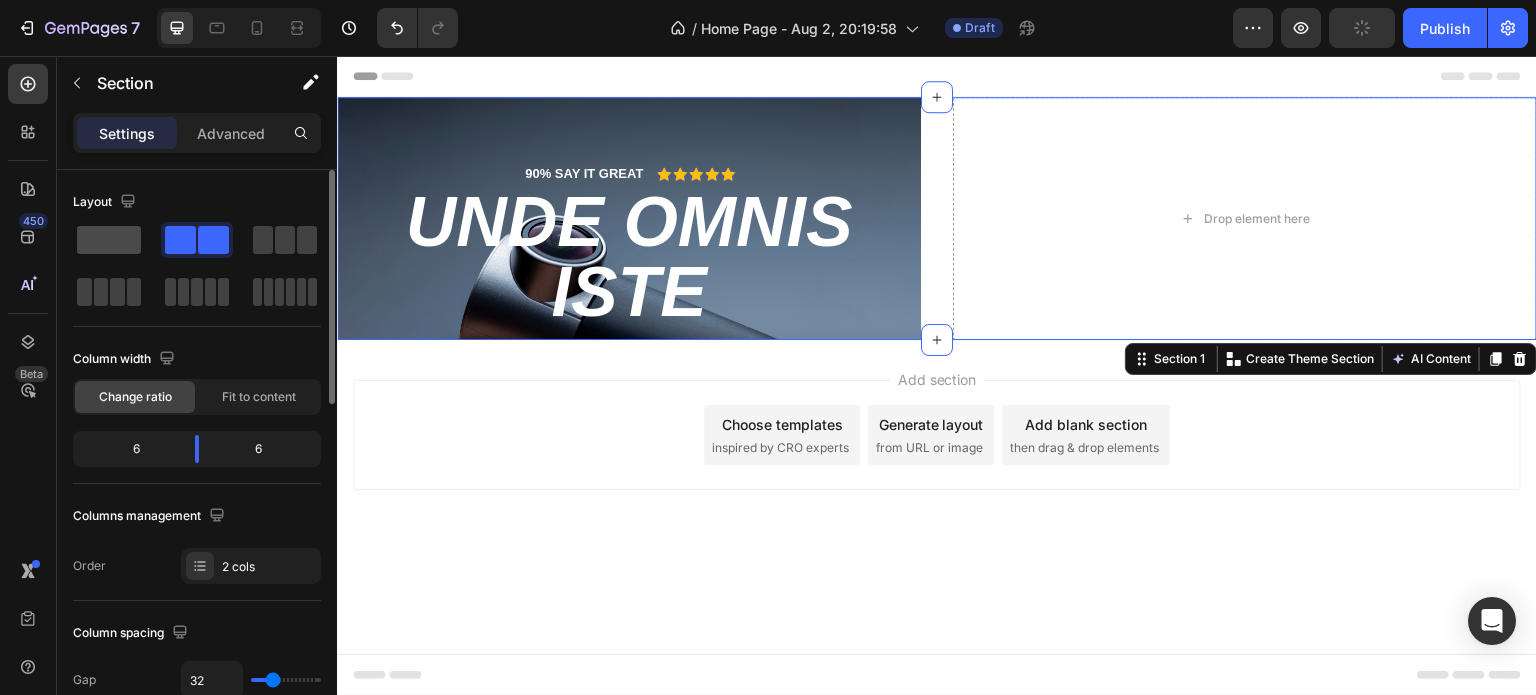 click 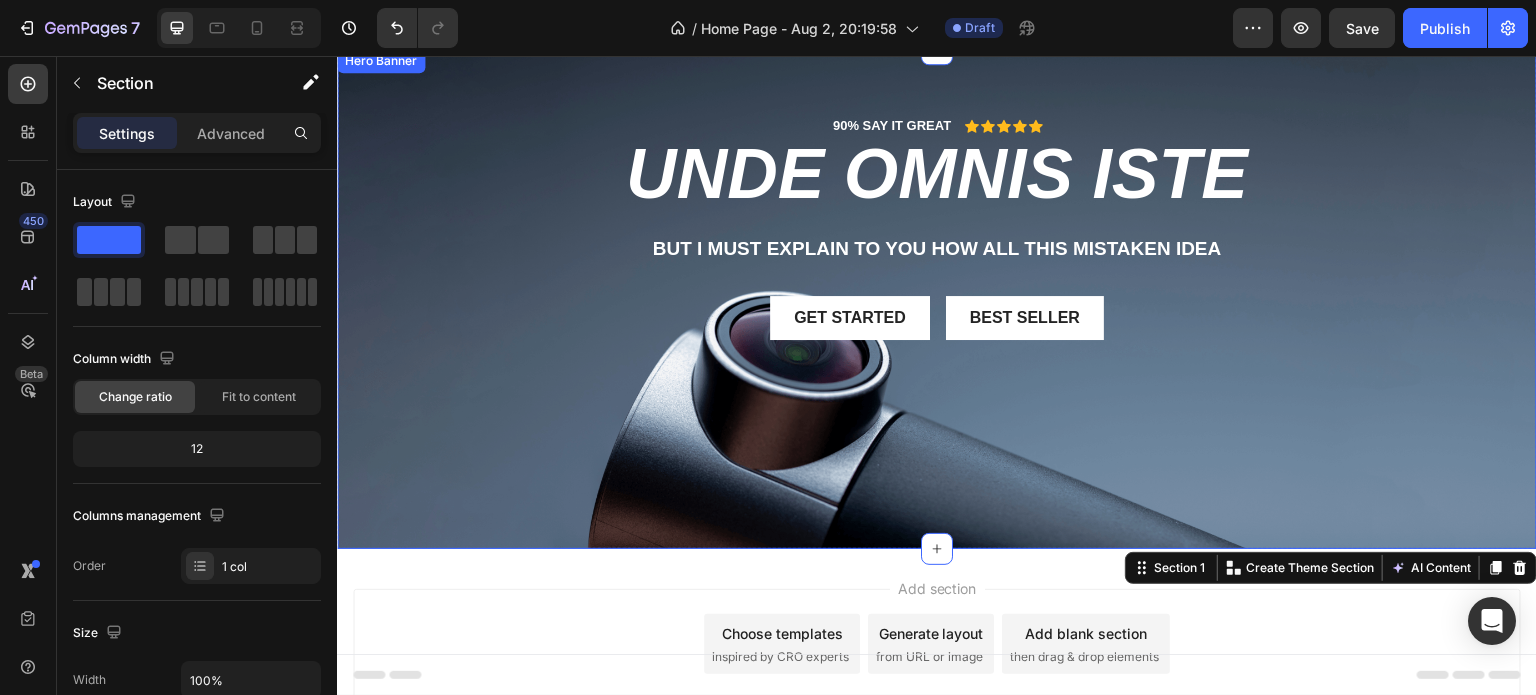 scroll, scrollTop: 0, scrollLeft: 0, axis: both 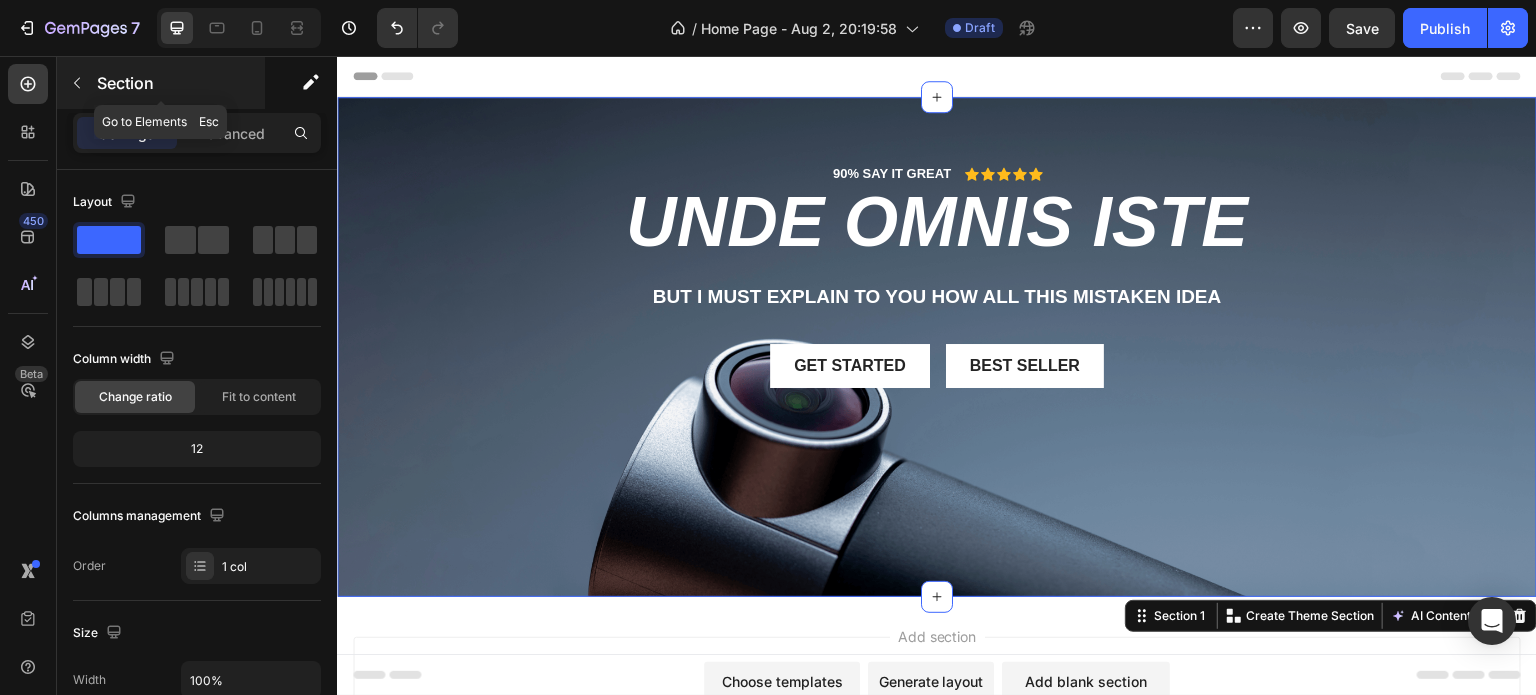 click at bounding box center (77, 83) 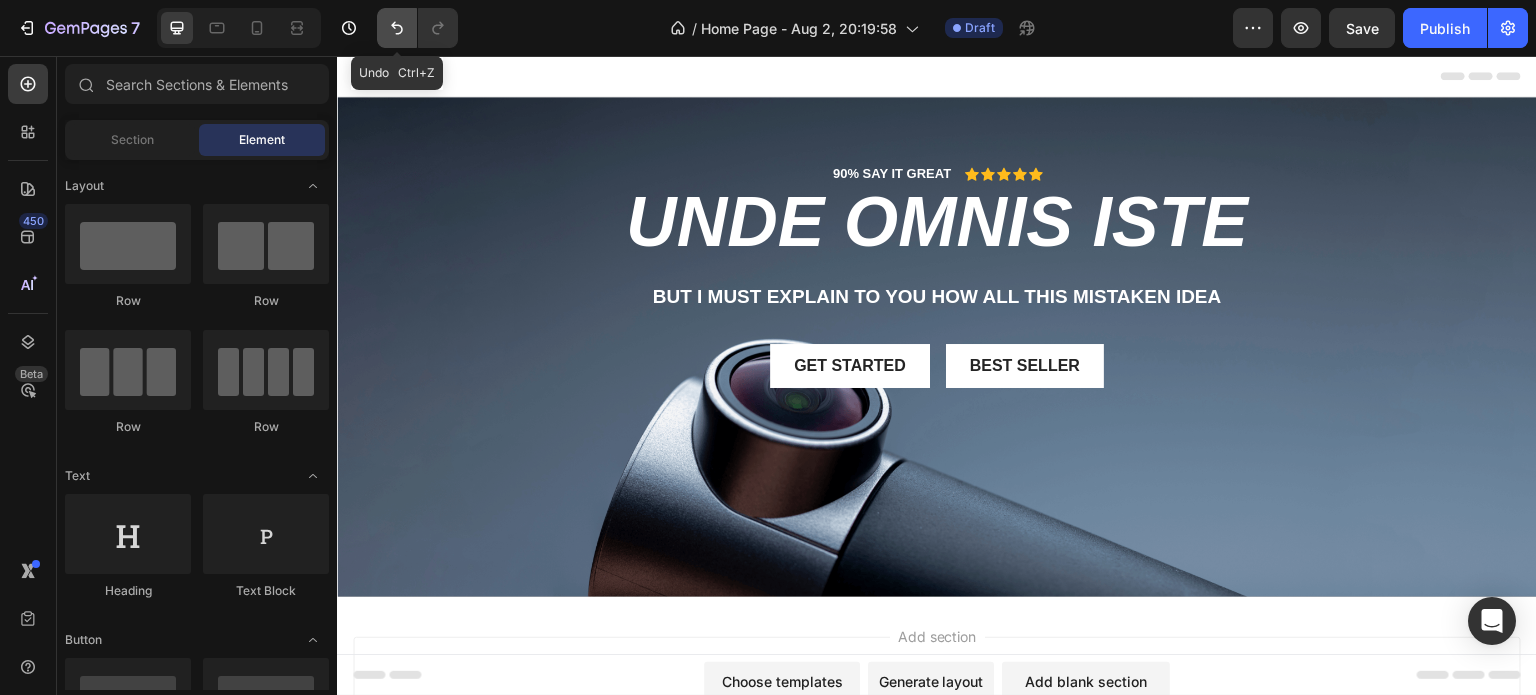 click 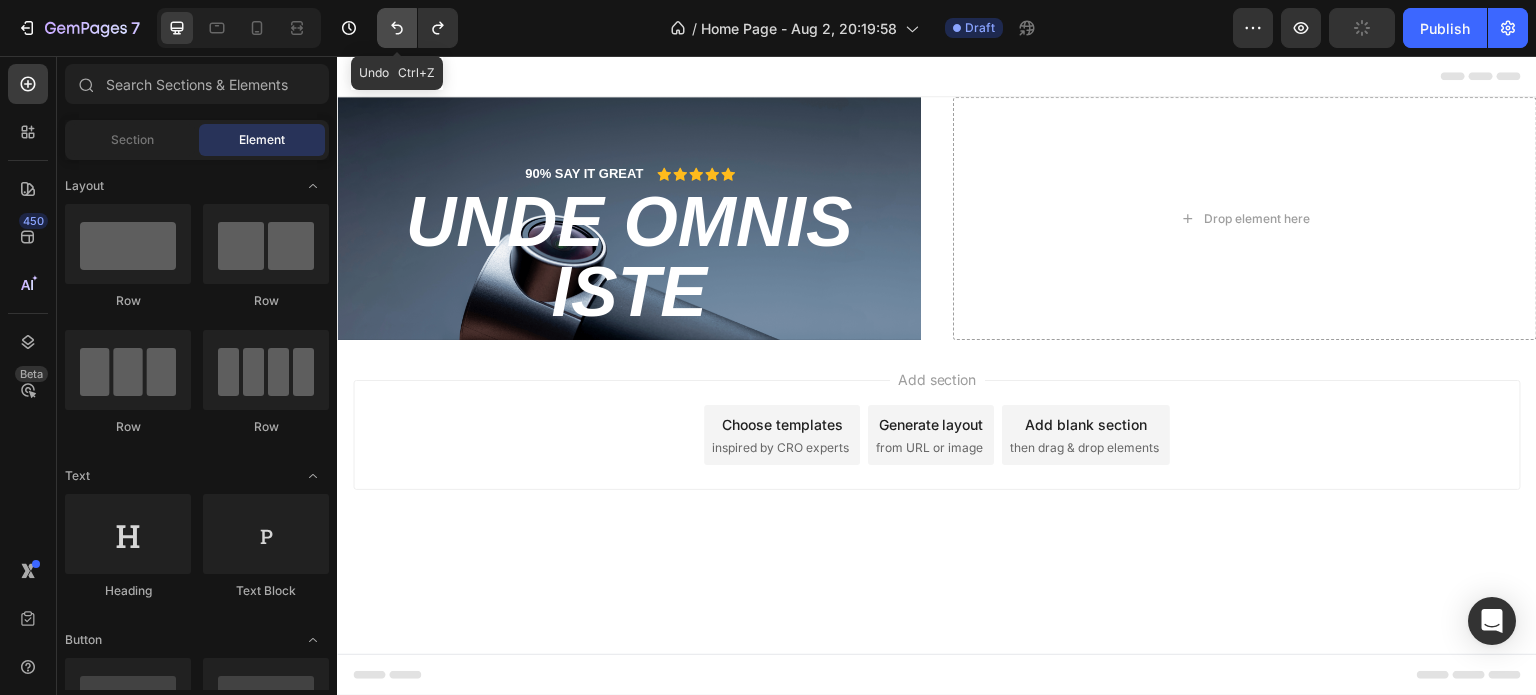 click 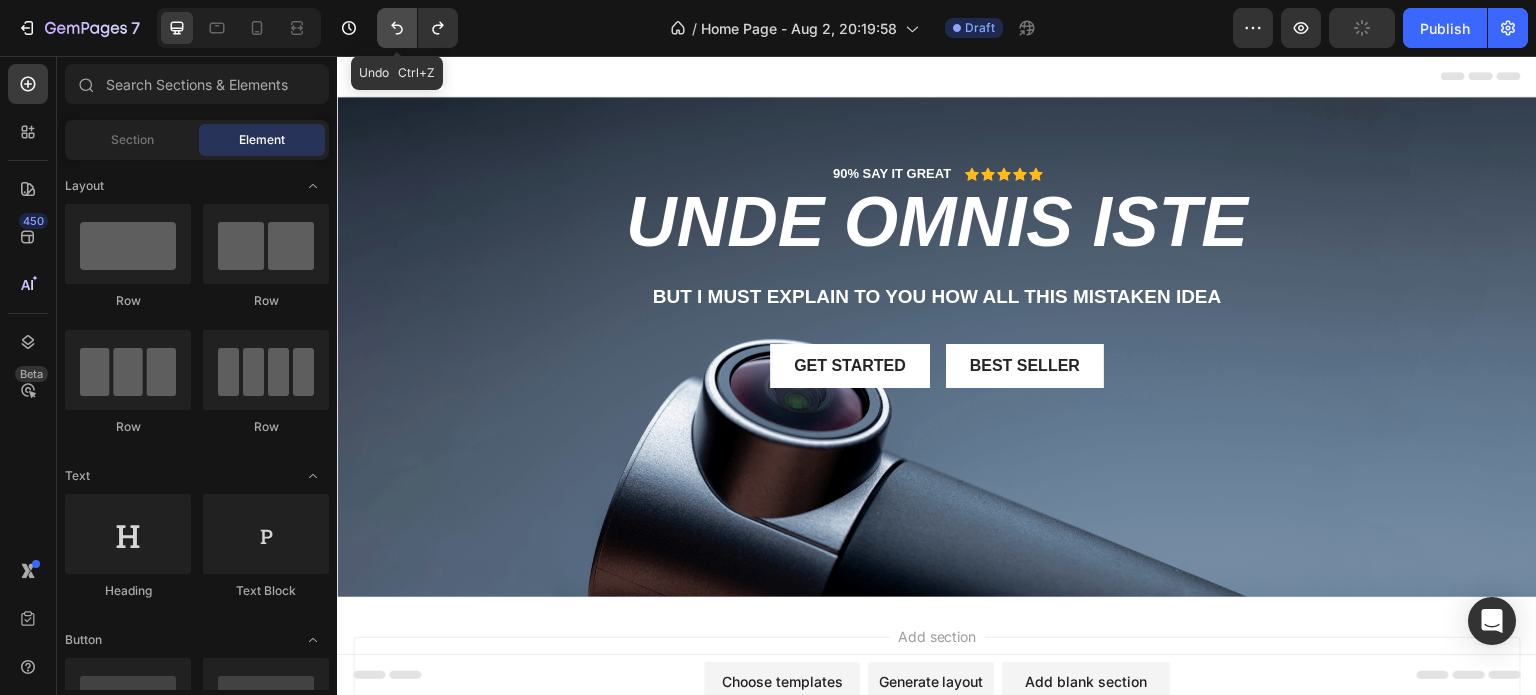 click 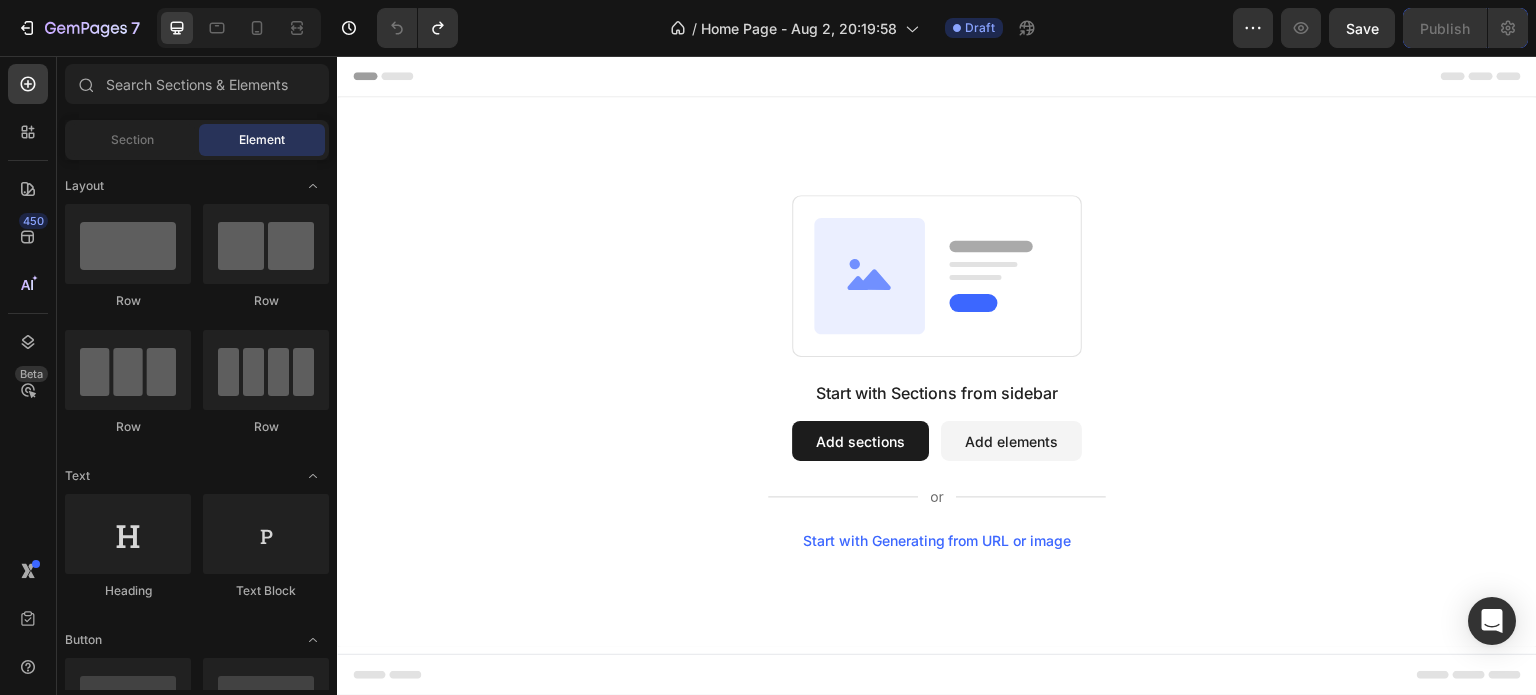 click on "Start with Generating from URL or image" at bounding box center [937, 541] 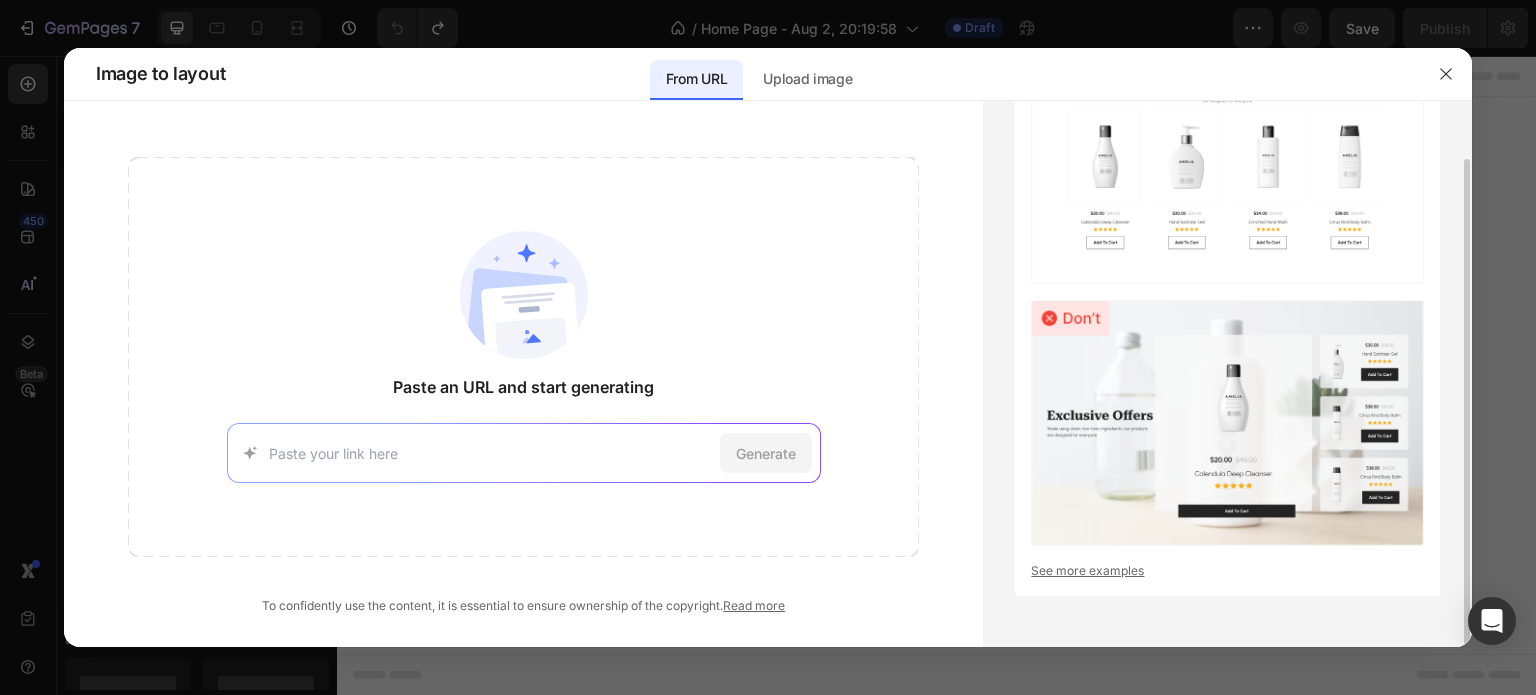 scroll, scrollTop: 0, scrollLeft: 0, axis: both 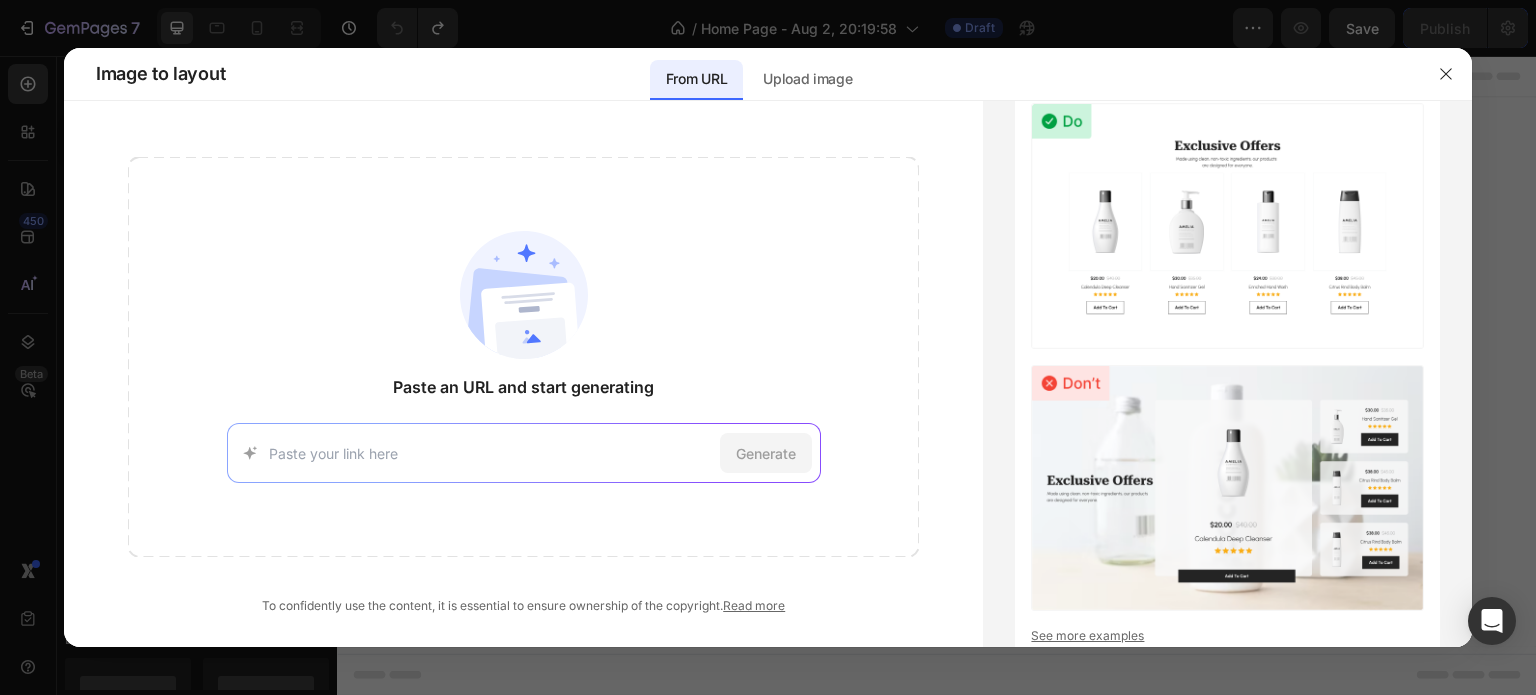 click at bounding box center (524, 295) 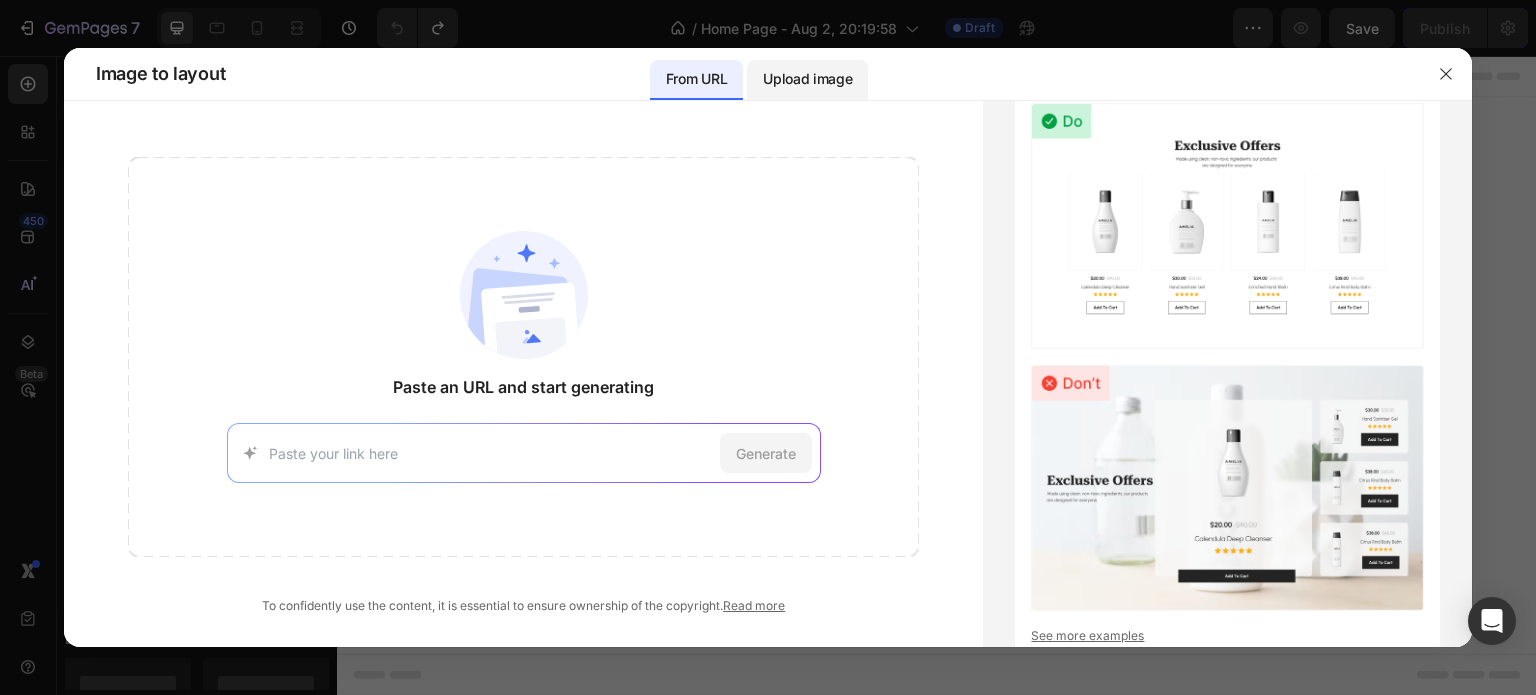 click on "Upload image" at bounding box center (807, 79) 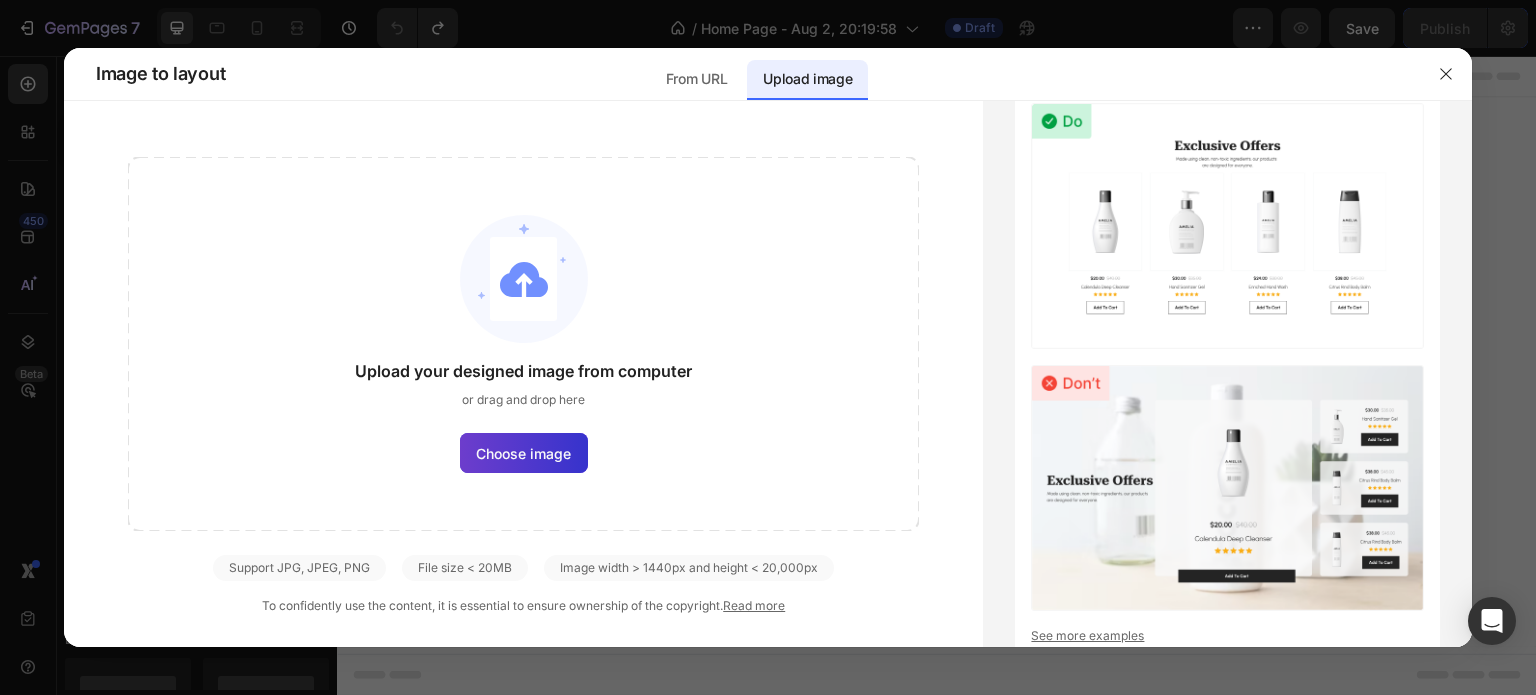 click on "Choose image" 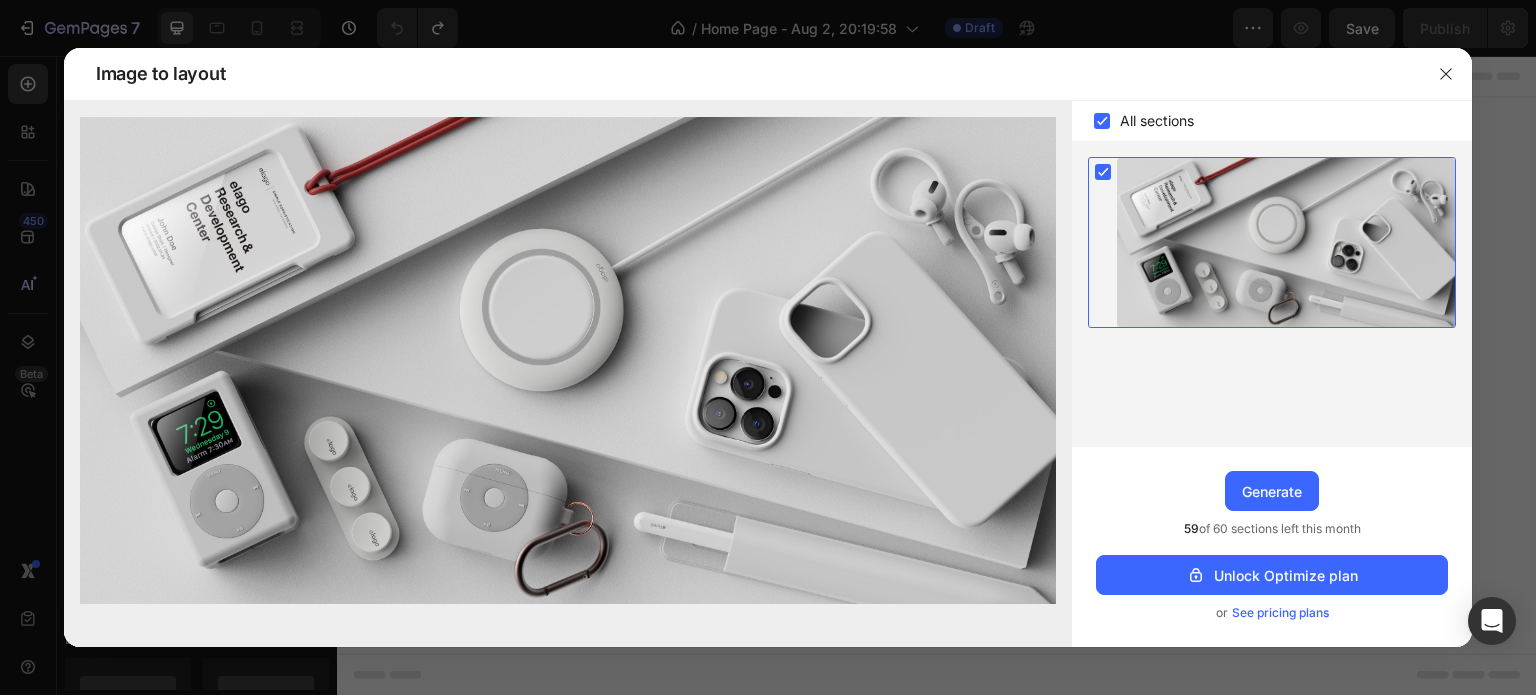 click 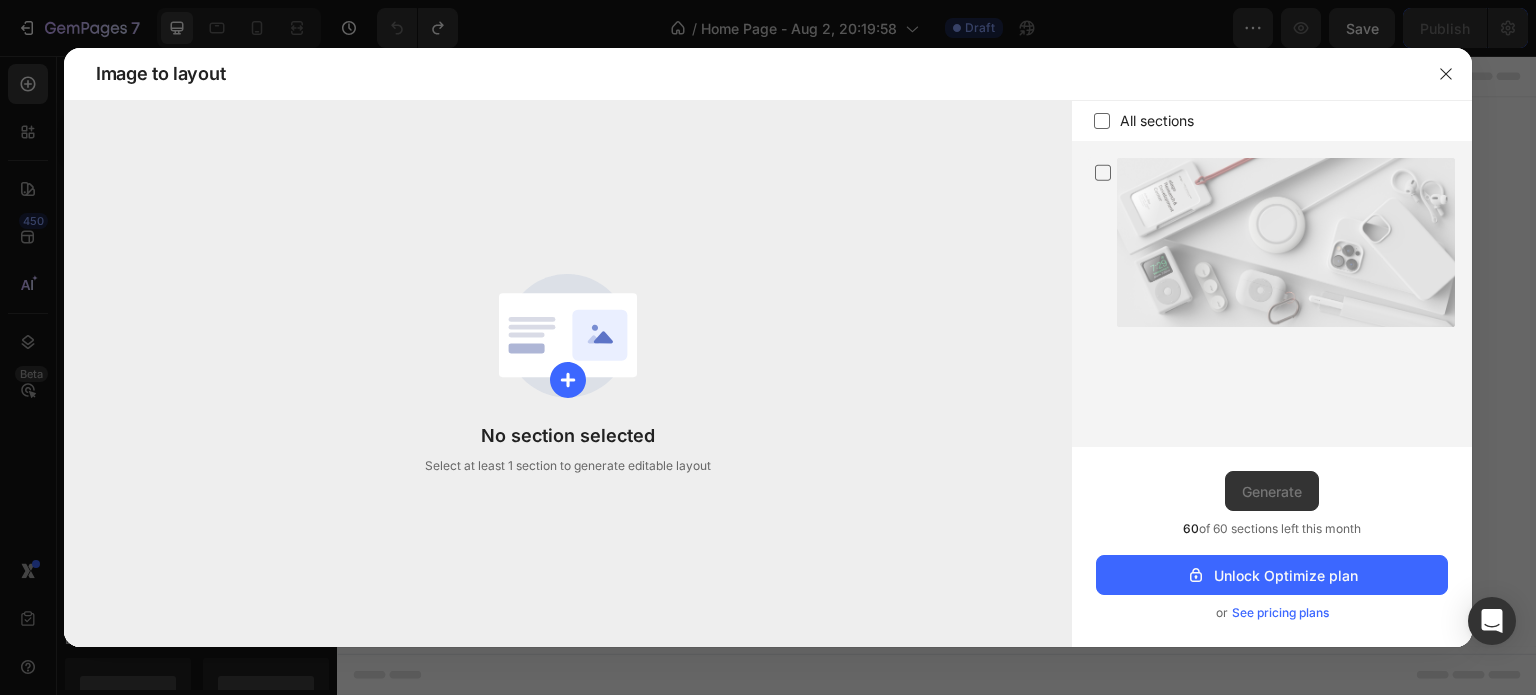 click 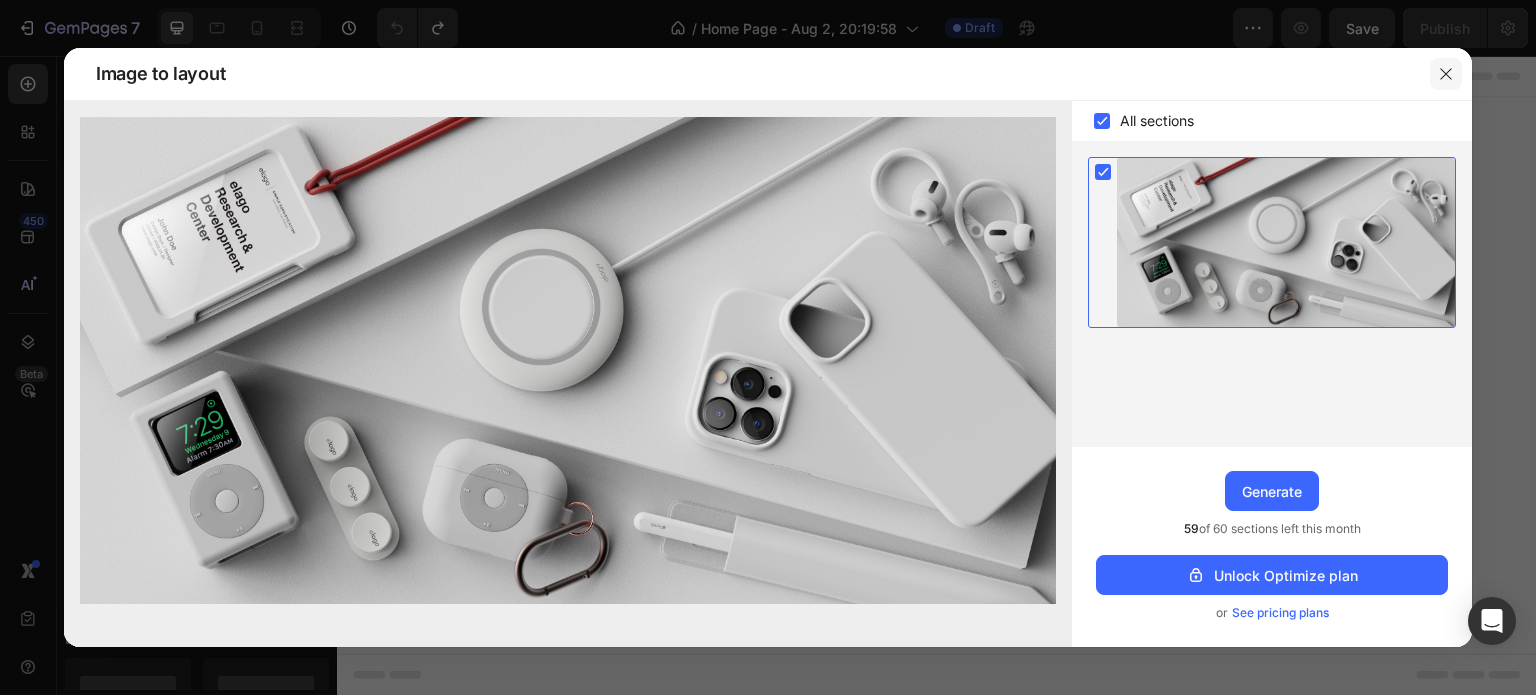 click 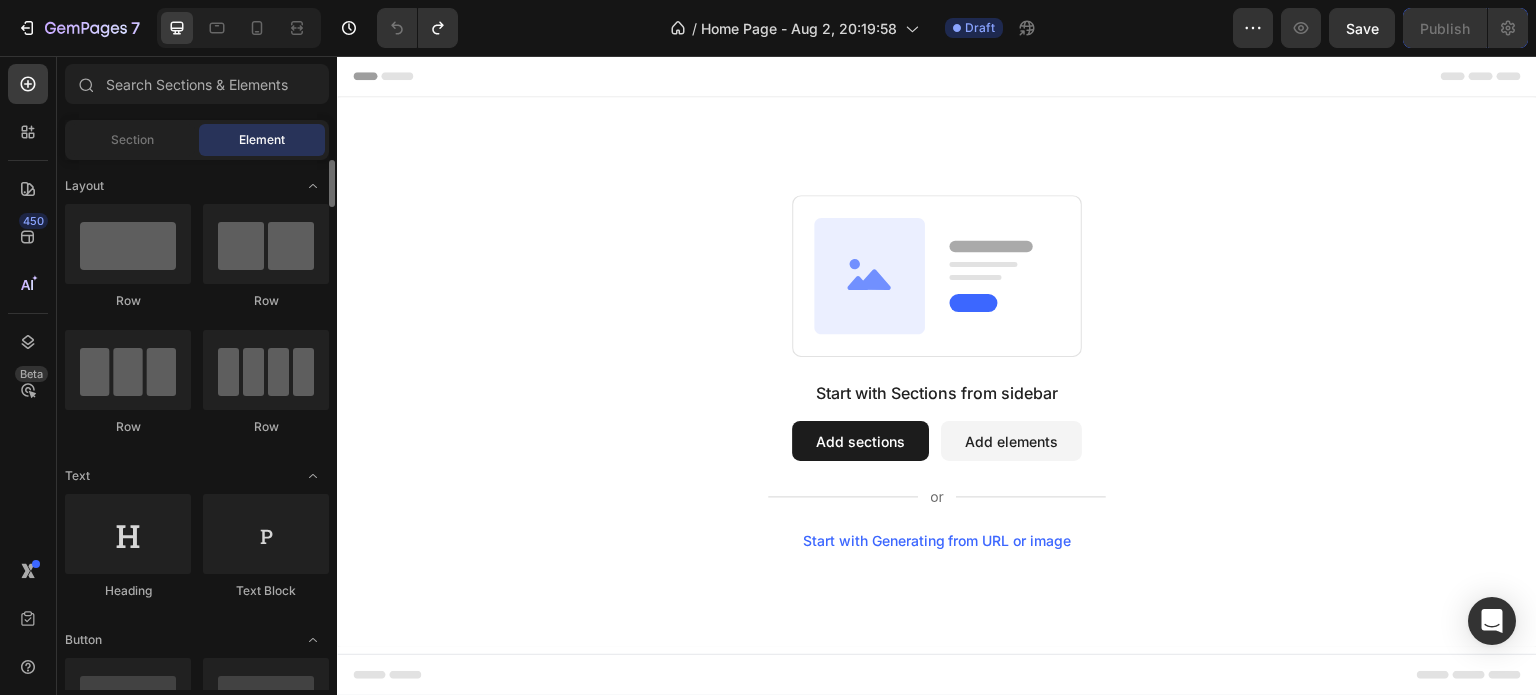 scroll, scrollTop: 400, scrollLeft: 0, axis: vertical 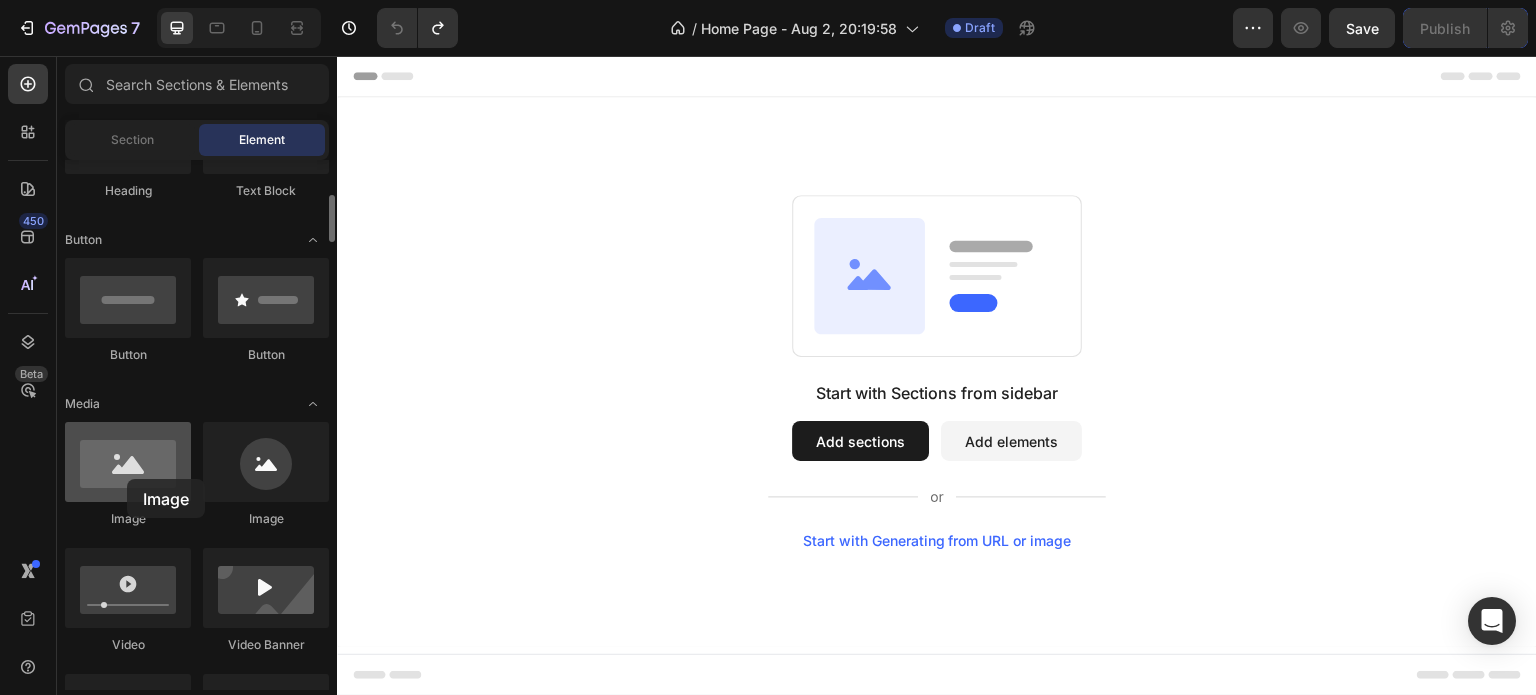 click at bounding box center [128, 462] 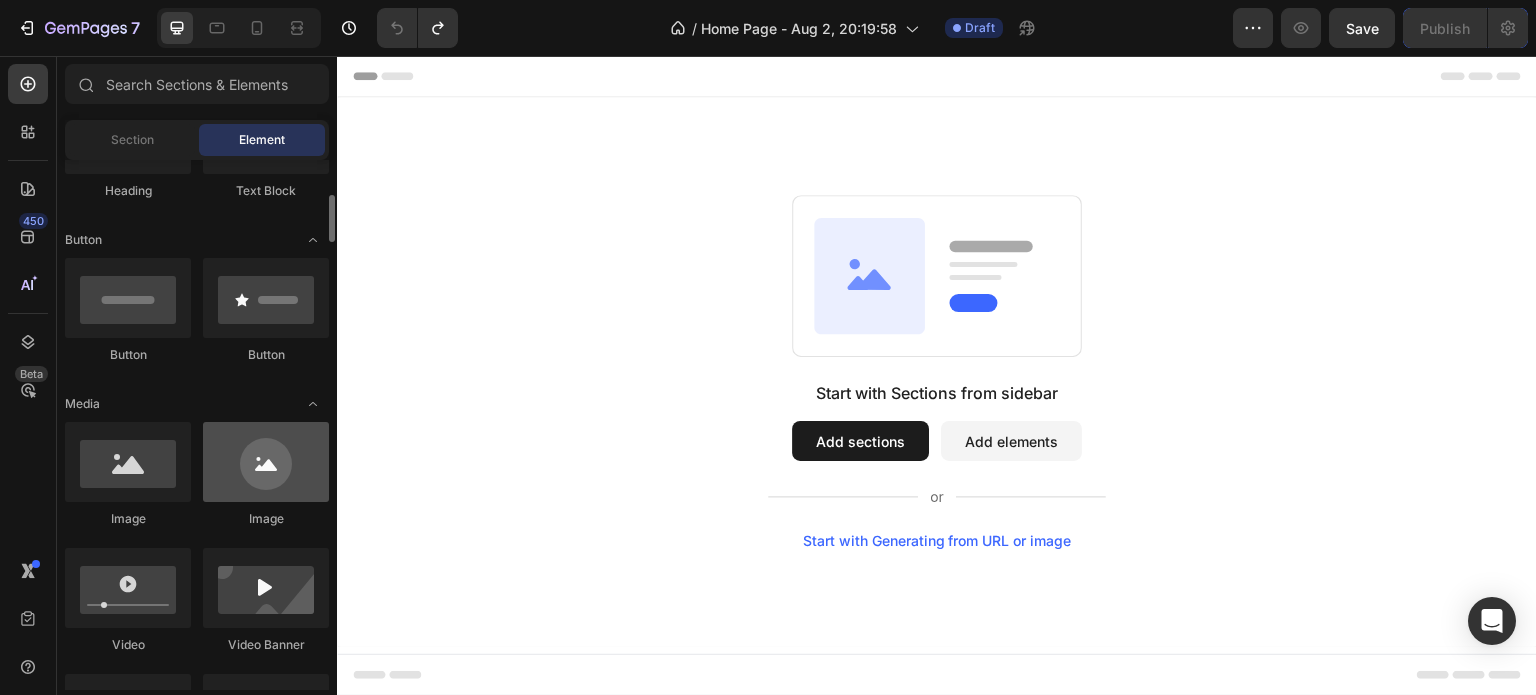 click at bounding box center [266, 462] 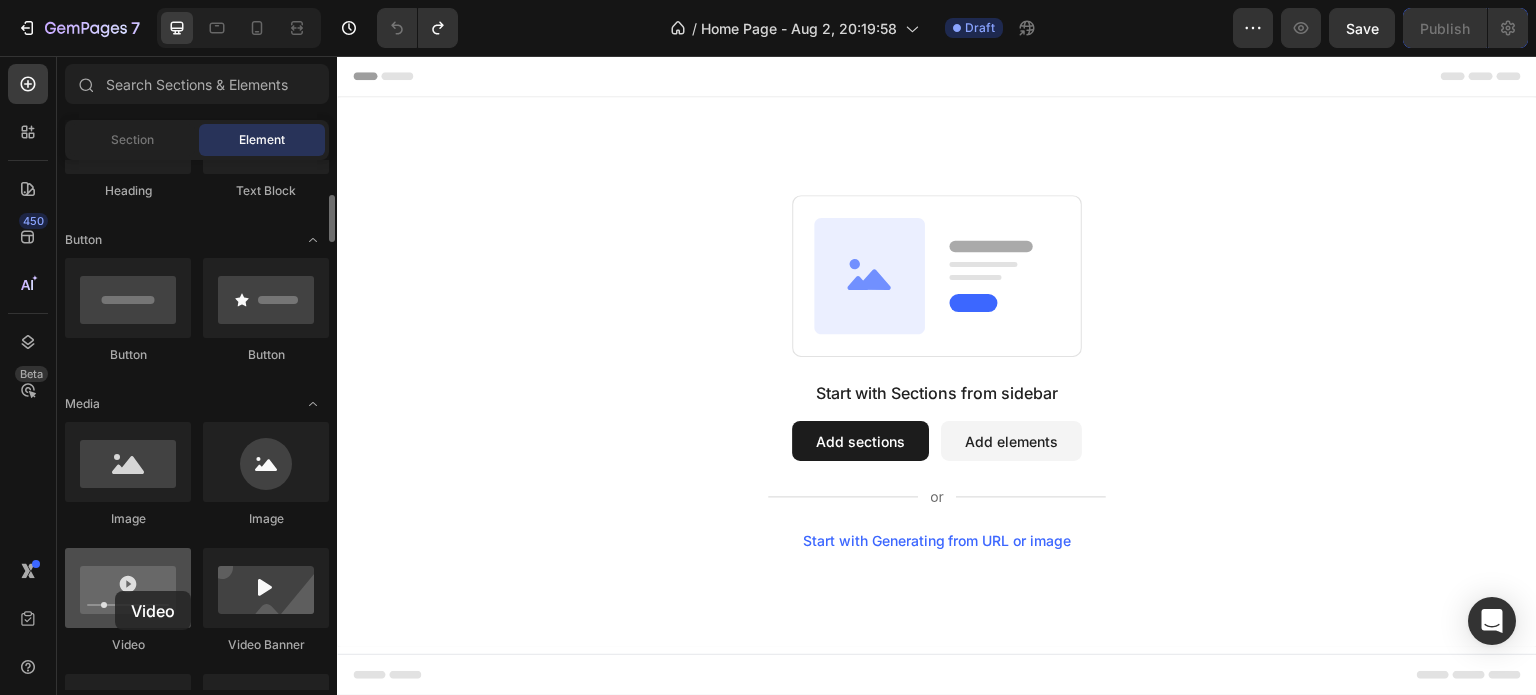 click at bounding box center (128, 588) 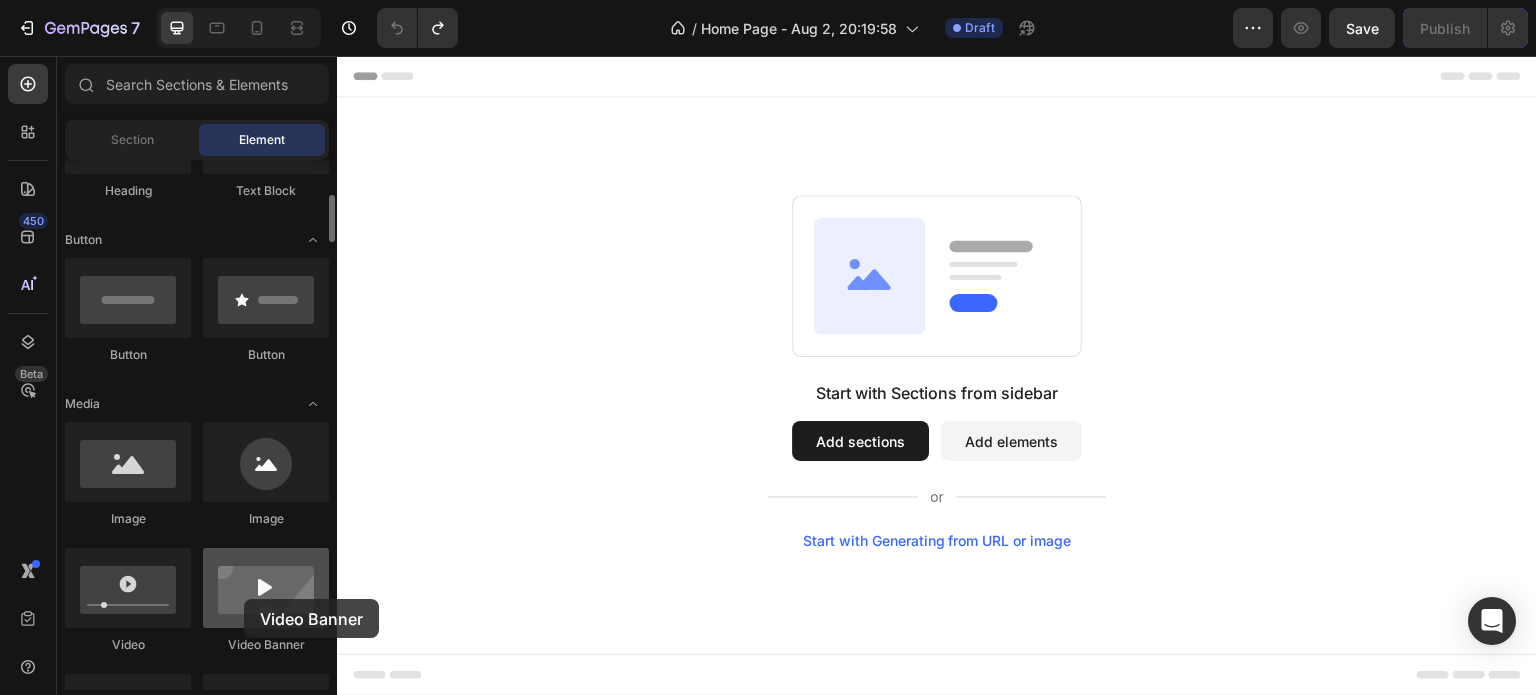 click at bounding box center (266, 588) 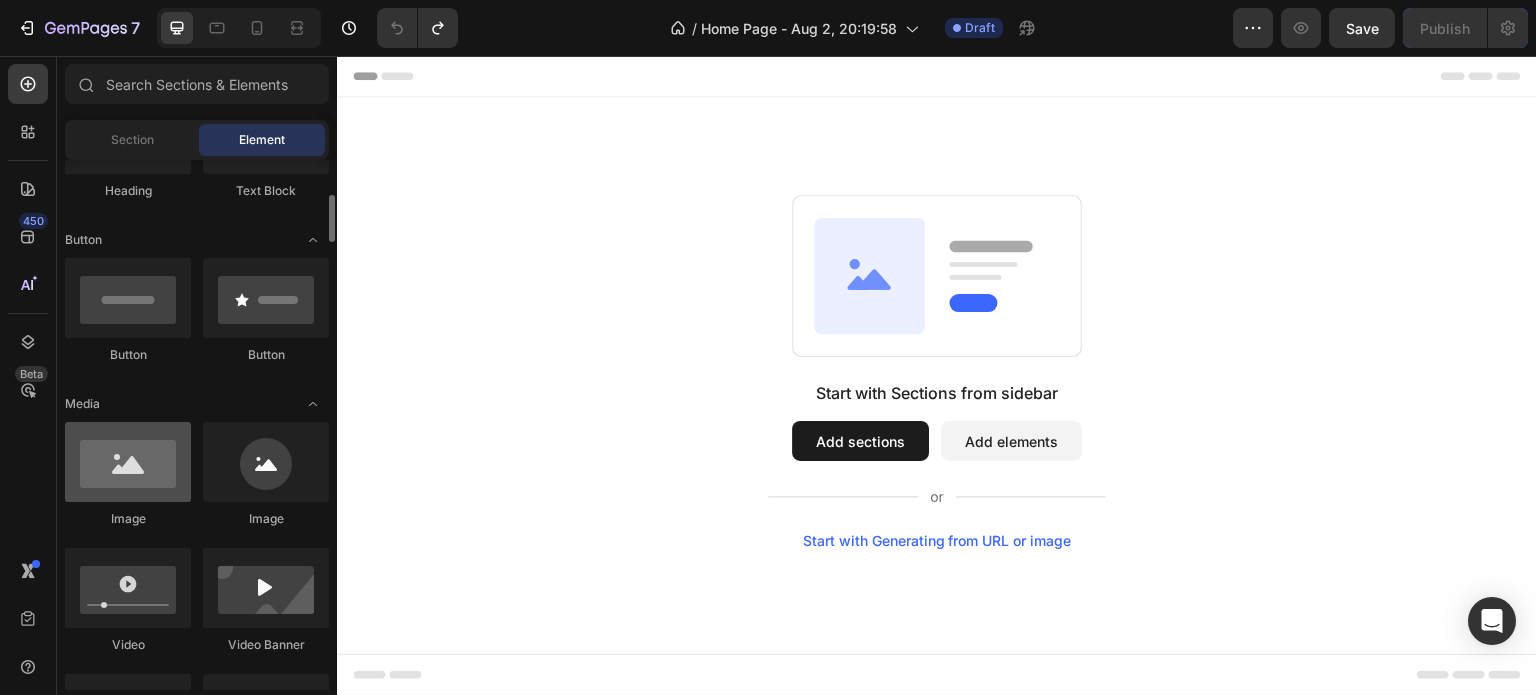 scroll, scrollTop: 0, scrollLeft: 0, axis: both 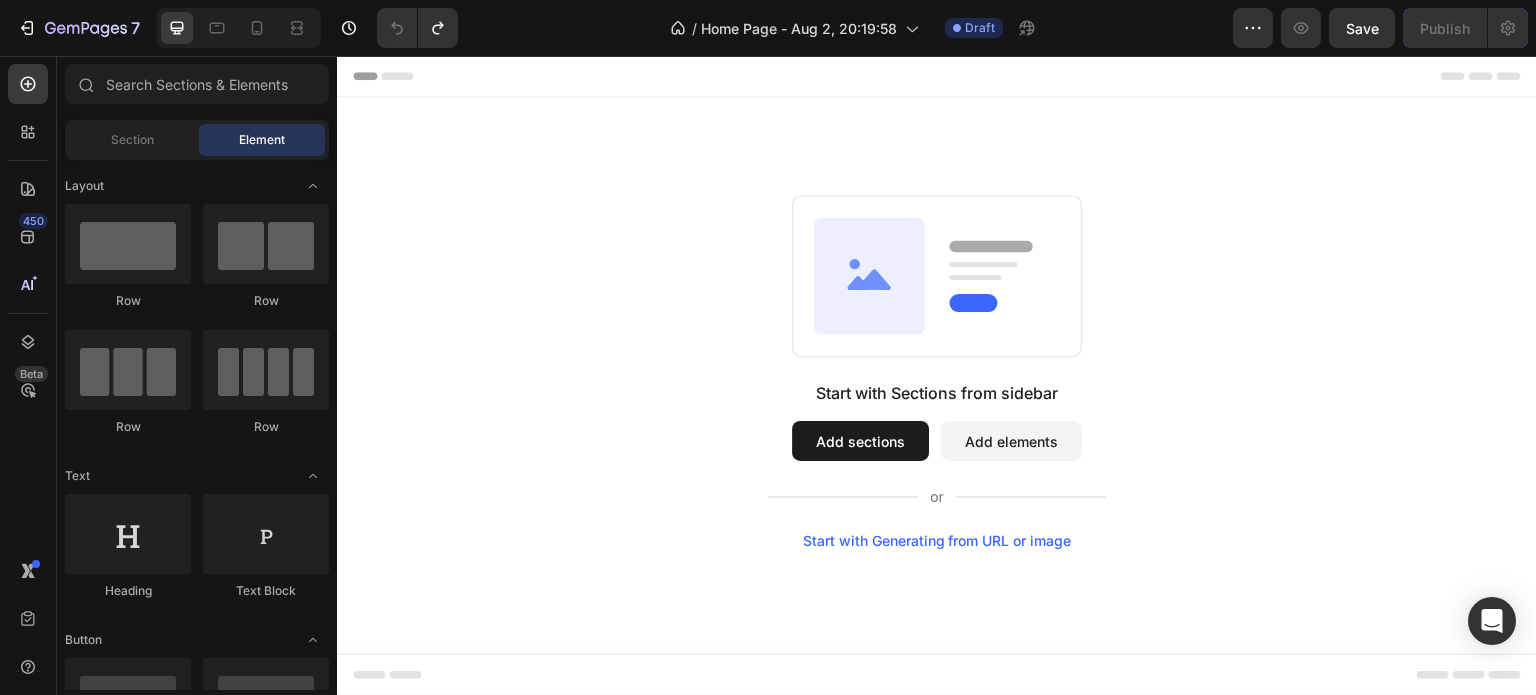 click on "Add sections" at bounding box center (860, 441) 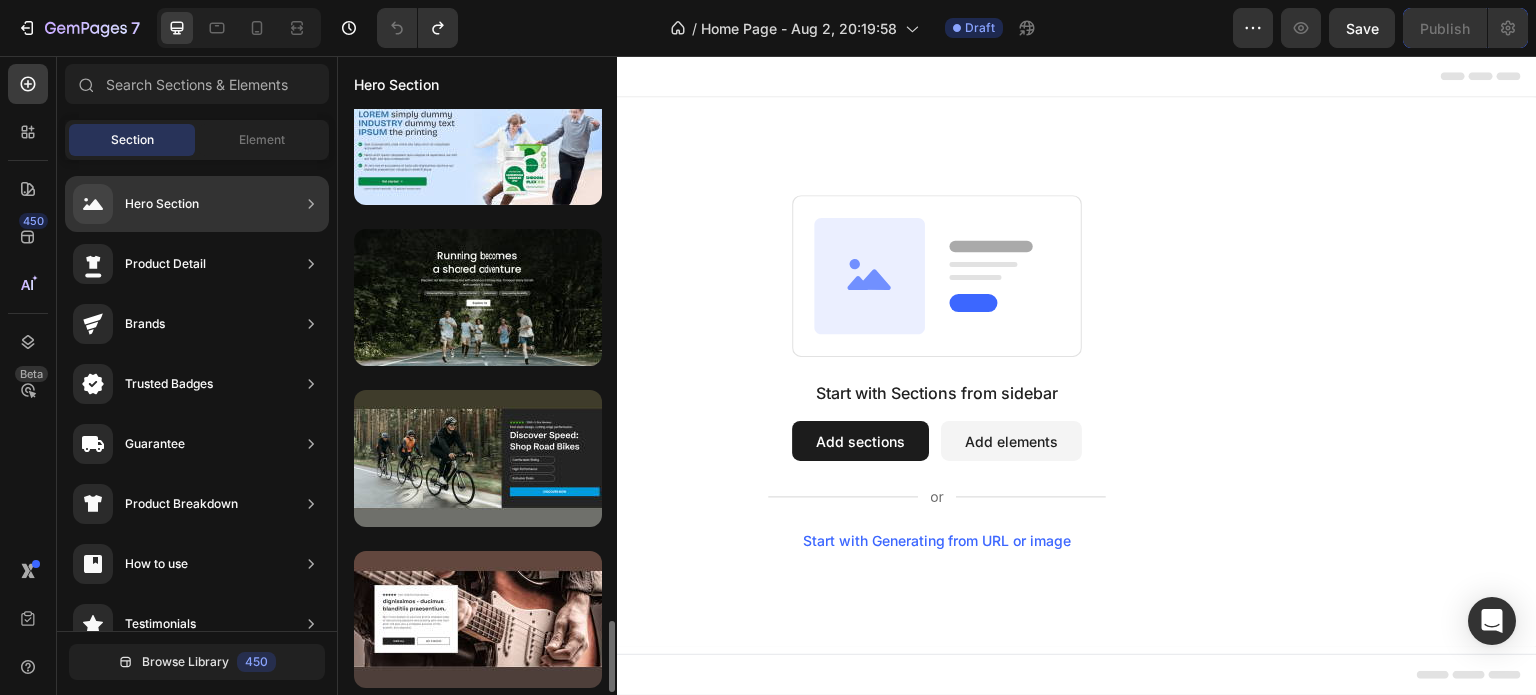 scroll, scrollTop: 4232, scrollLeft: 0, axis: vertical 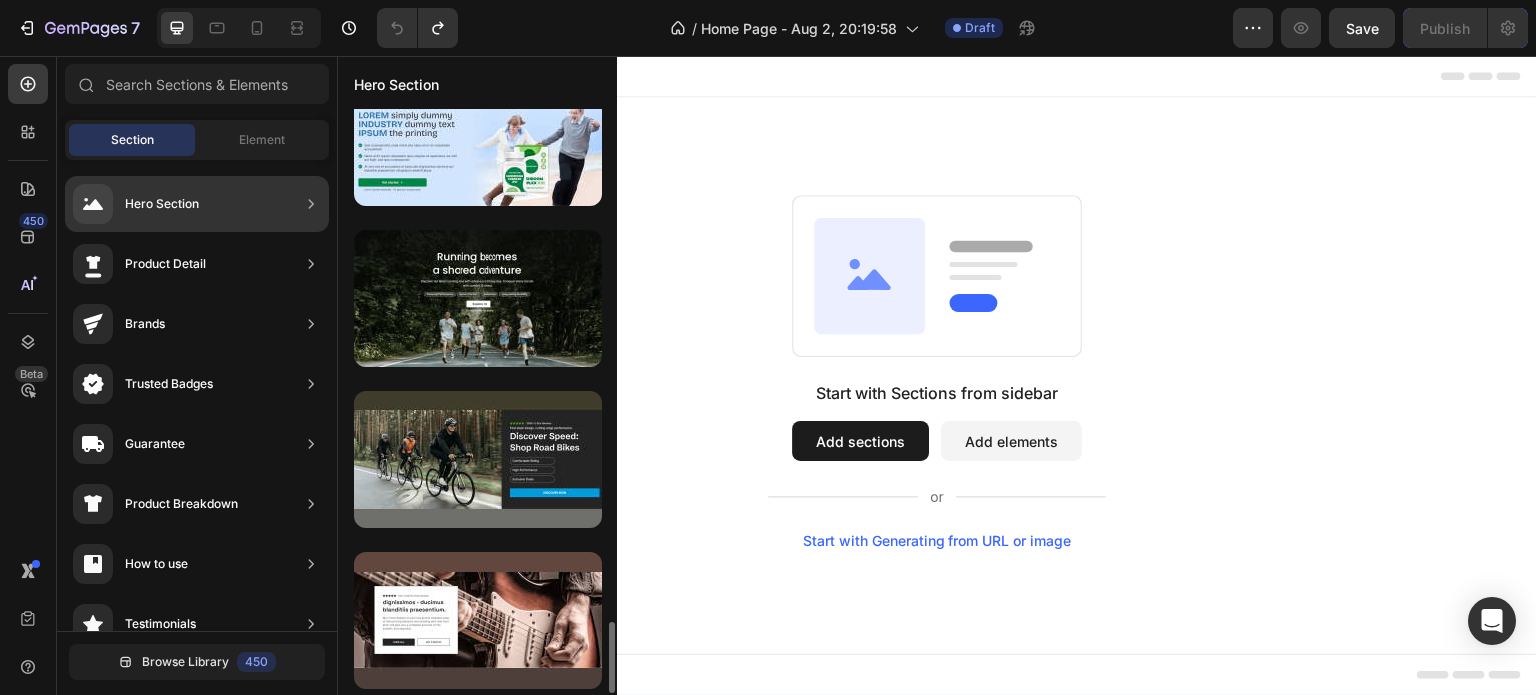 click on "Hero Section" at bounding box center (162, 204) 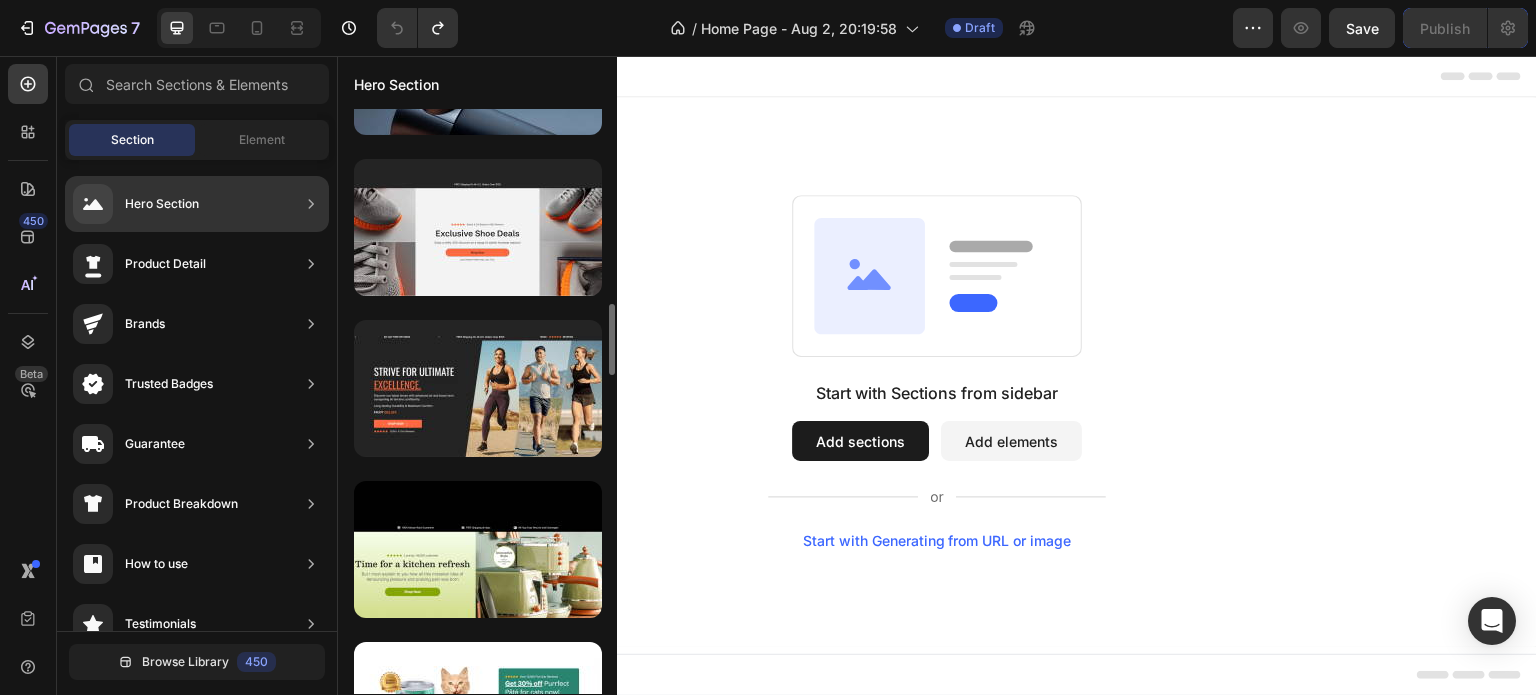 scroll, scrollTop: 2432, scrollLeft: 0, axis: vertical 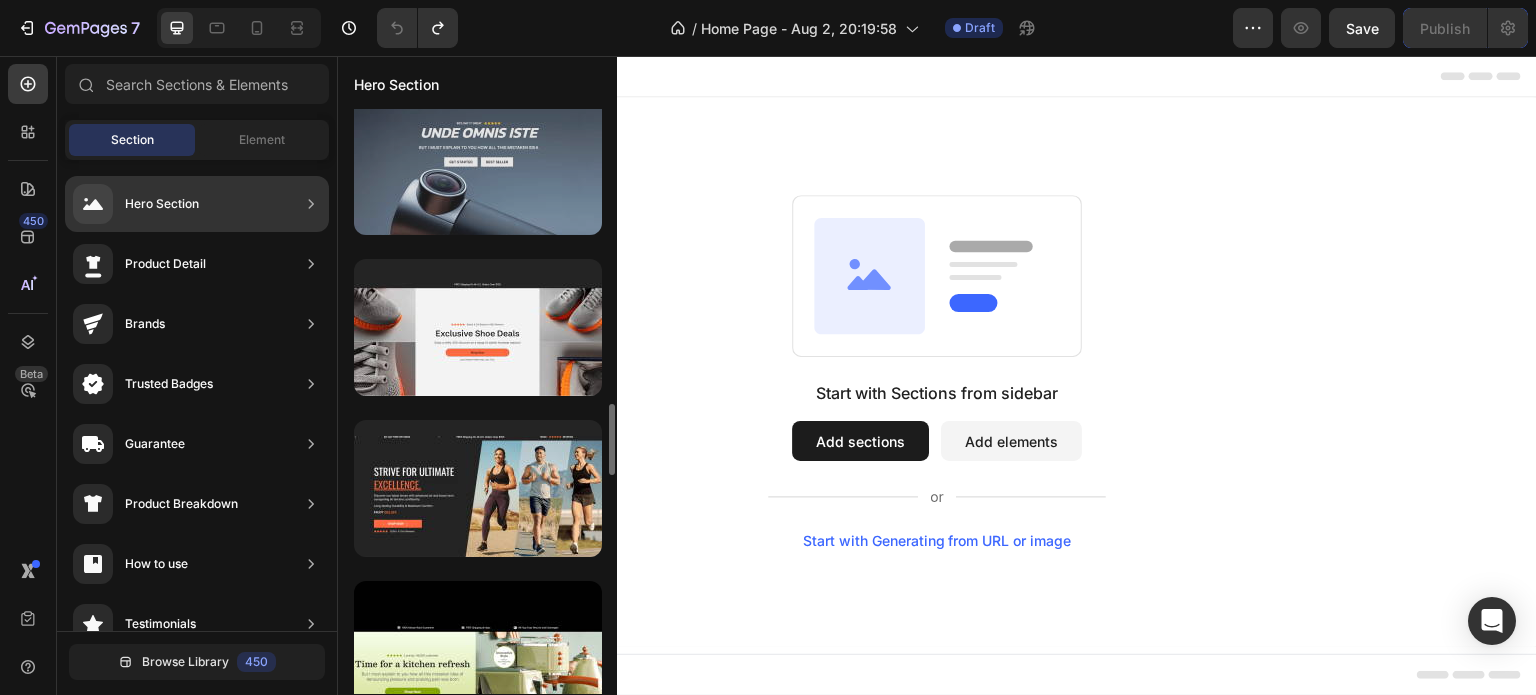 click at bounding box center (478, 166) 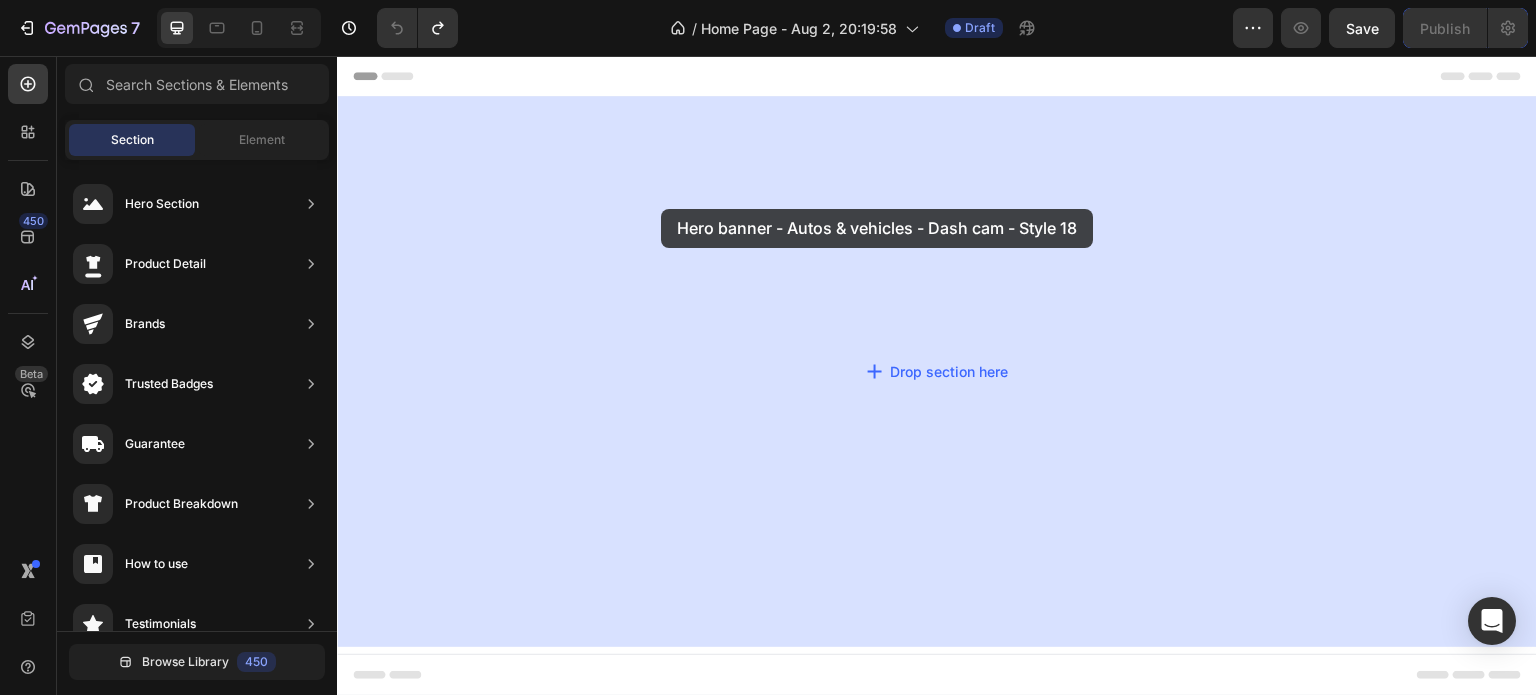drag, startPoint x: 794, startPoint y: 253, endPoint x: 628, endPoint y: 199, distance: 174.56232 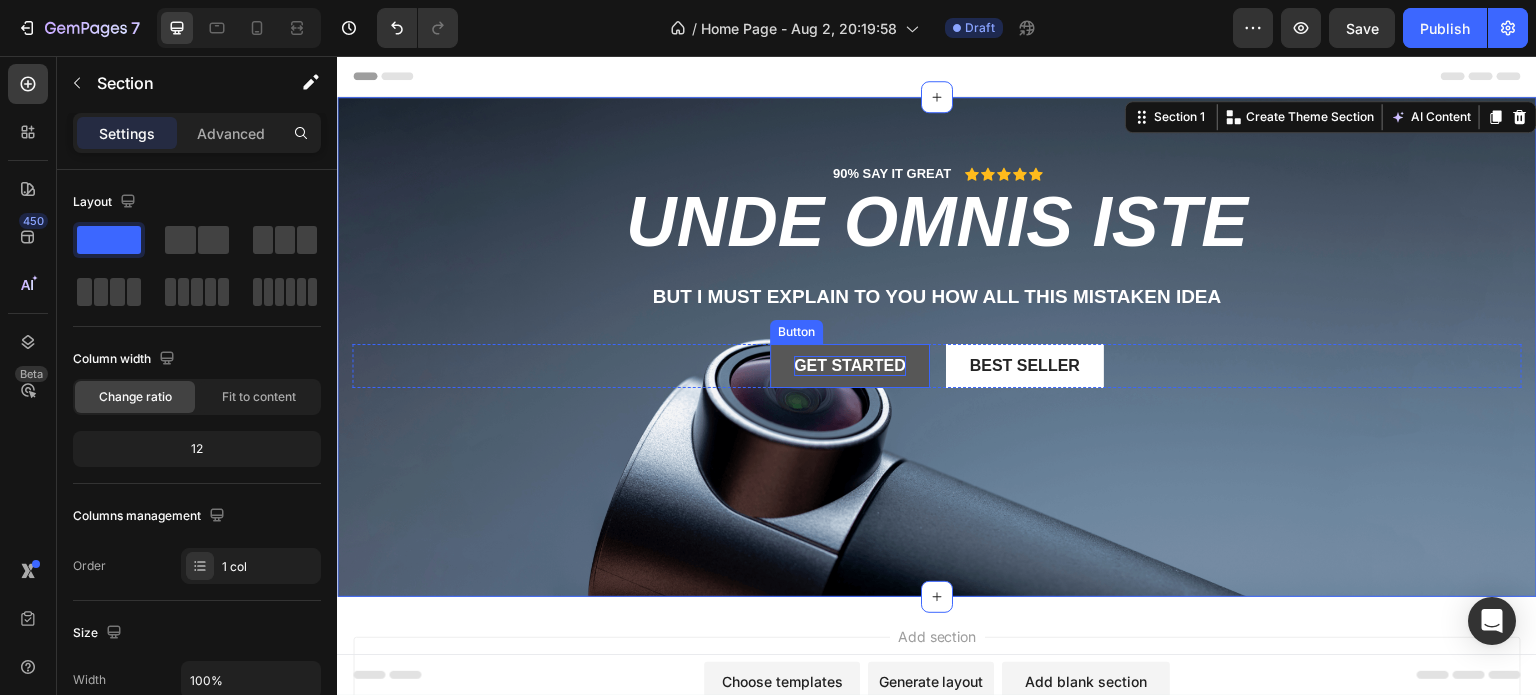 click on "Get started" at bounding box center [850, 366] 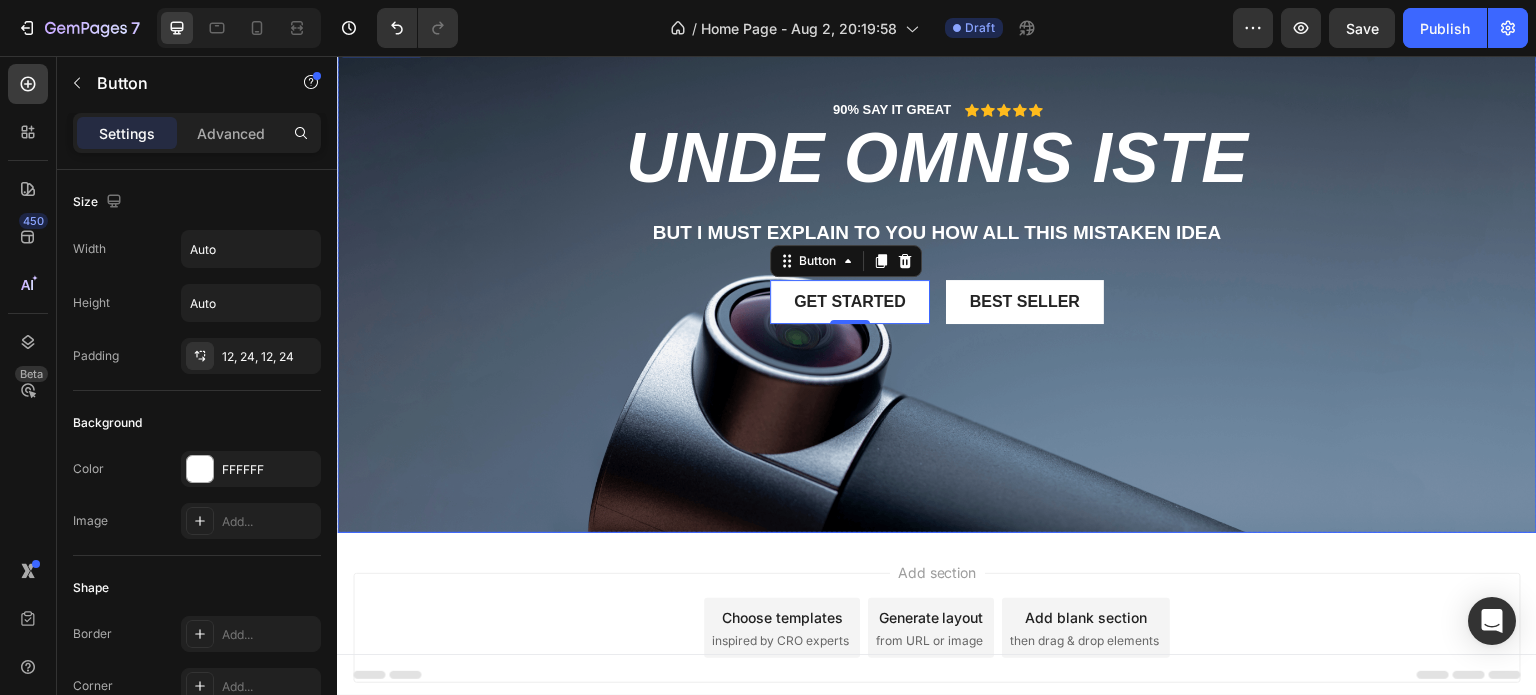 scroll, scrollTop: 0, scrollLeft: 0, axis: both 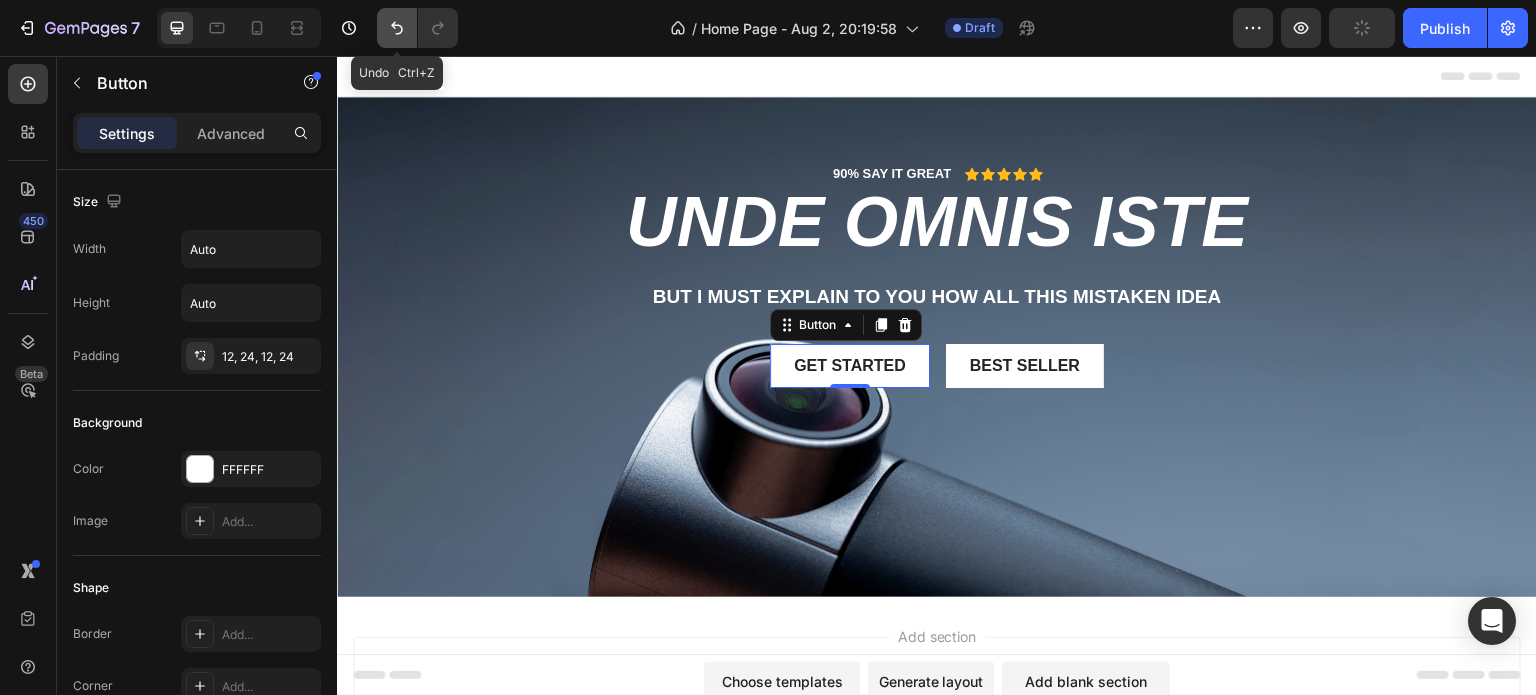 click 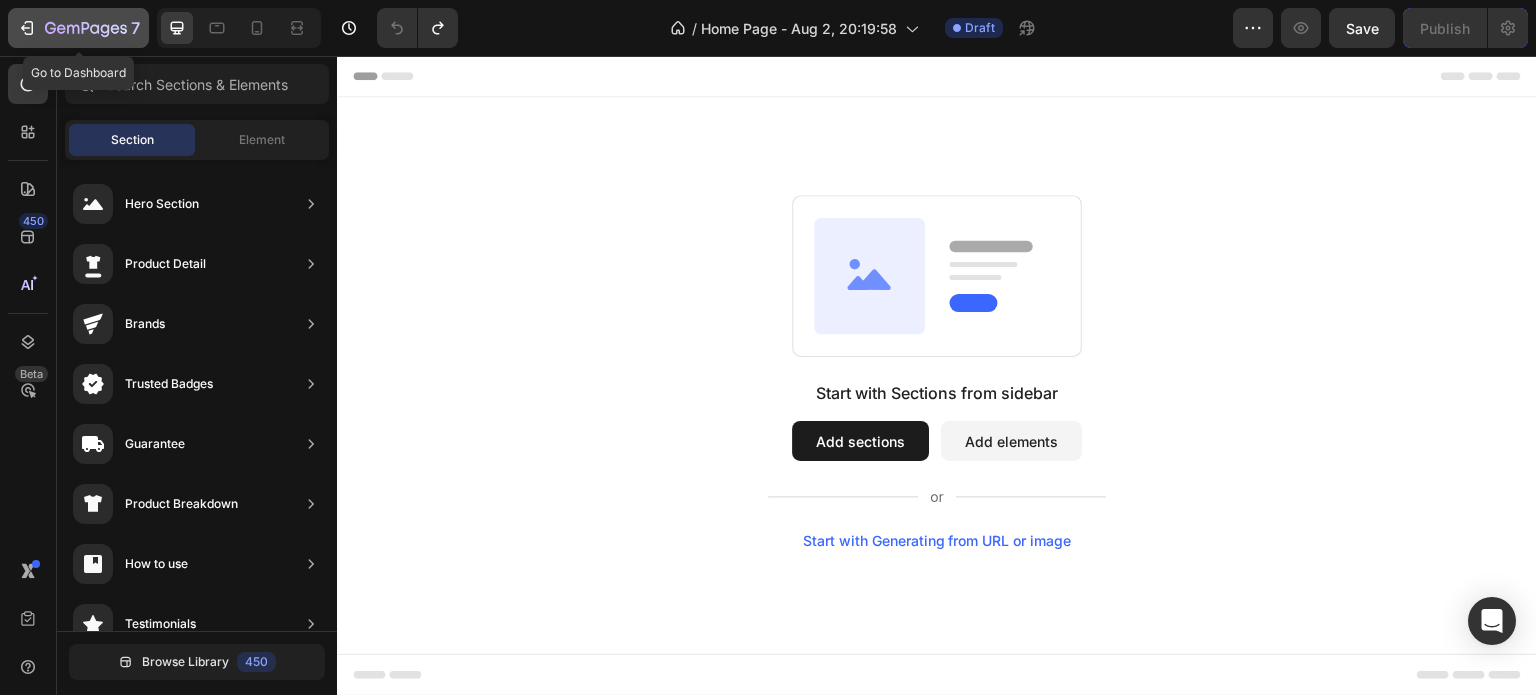 click 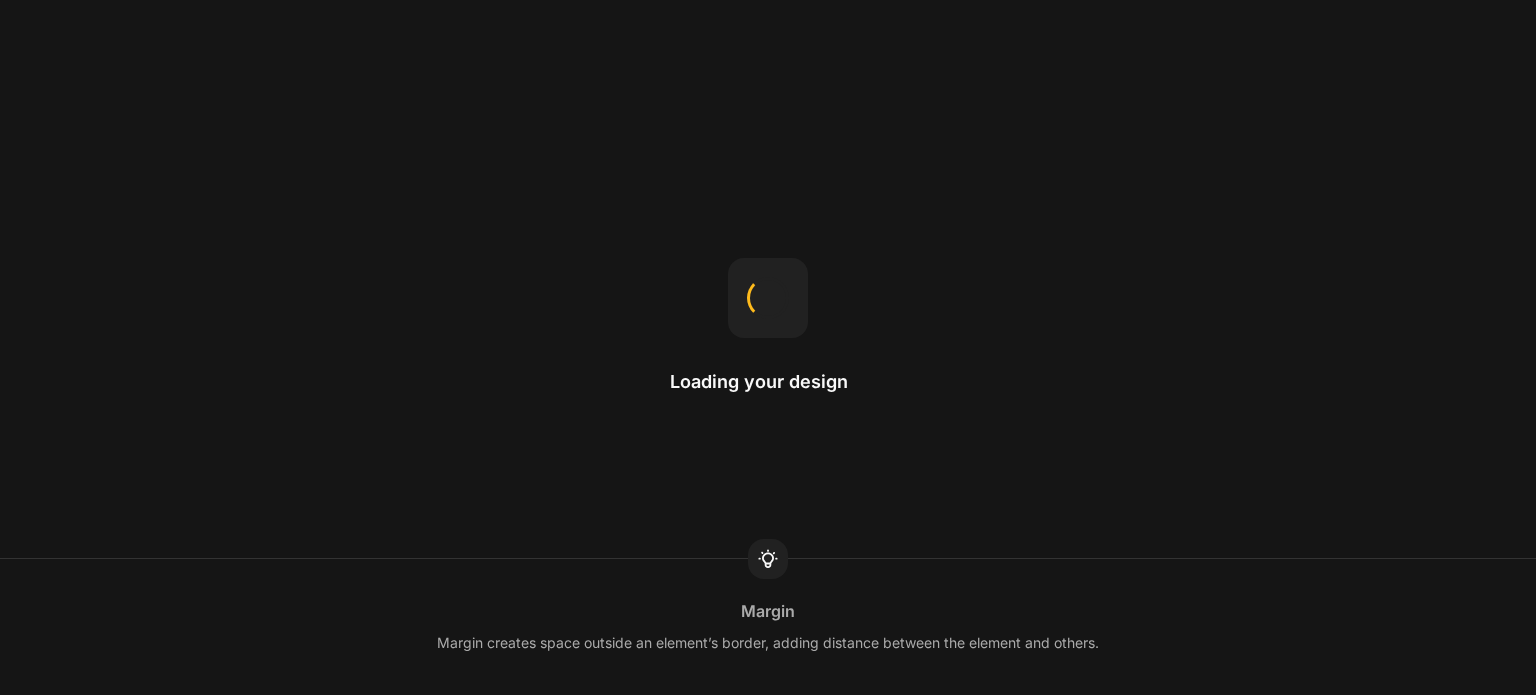 scroll, scrollTop: 0, scrollLeft: 0, axis: both 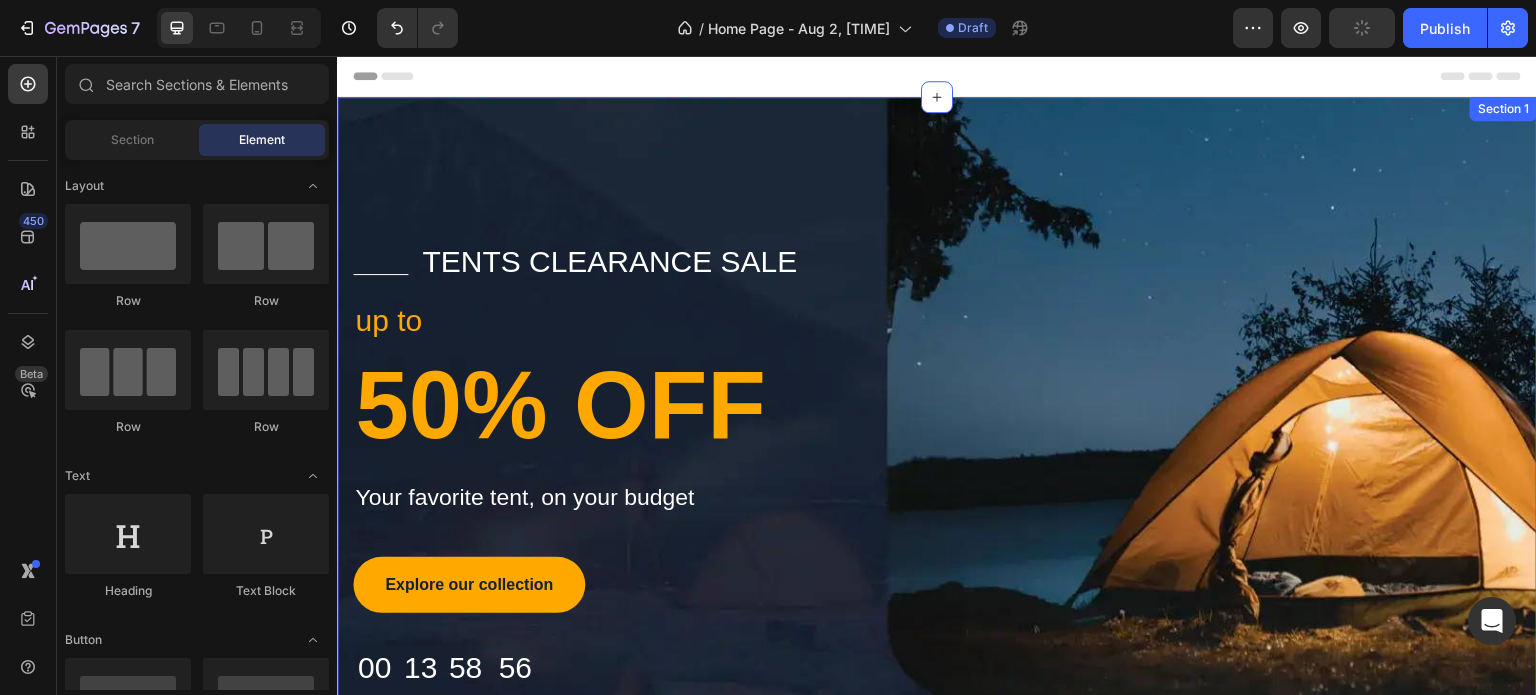 click on "Title Line tents clearance sale Text block Row up to Text block 50% OFF   Heading Your favorite tent, on your budget  Text block Explore our collection Button 00 Days 13 Hrs 58 Mins 56 Secs Countdown Timer Row Row Section 1" at bounding box center [937, 470] 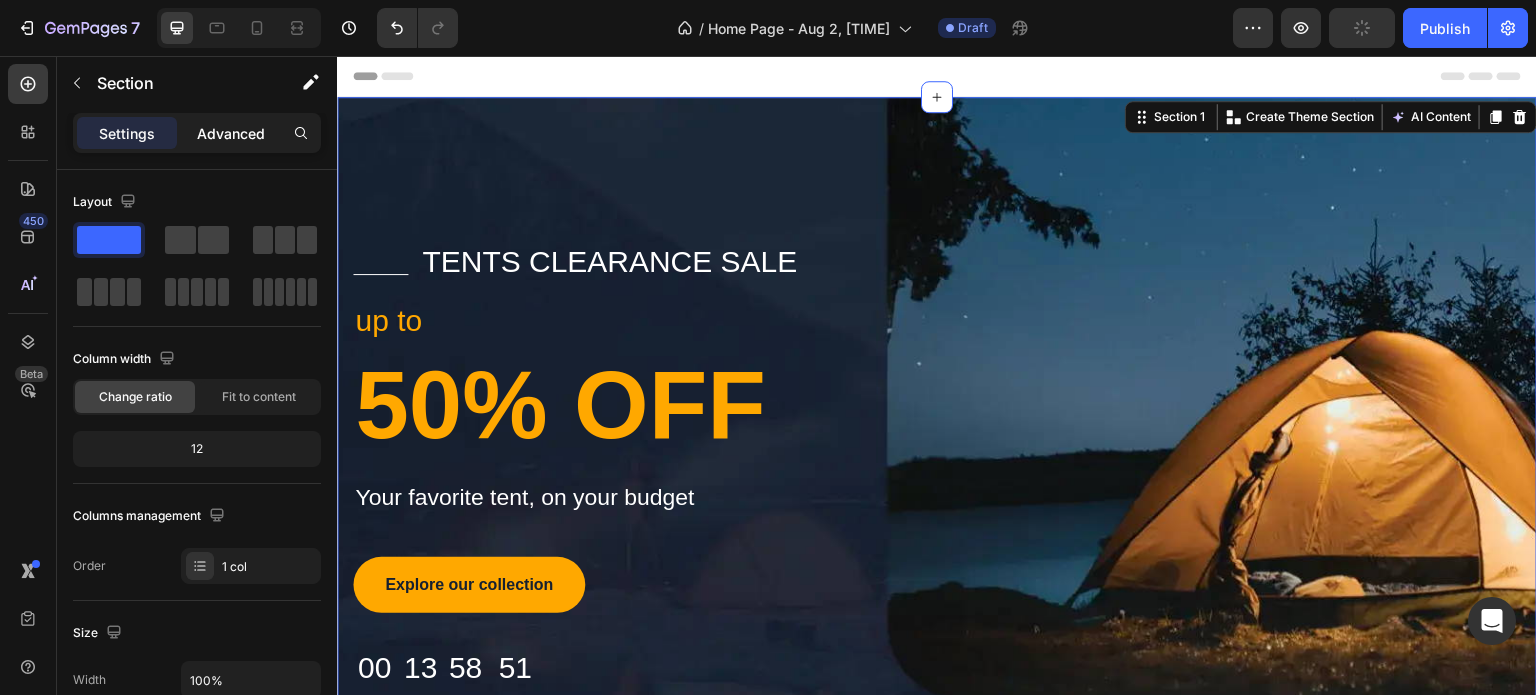 click on "Advanced" at bounding box center [231, 133] 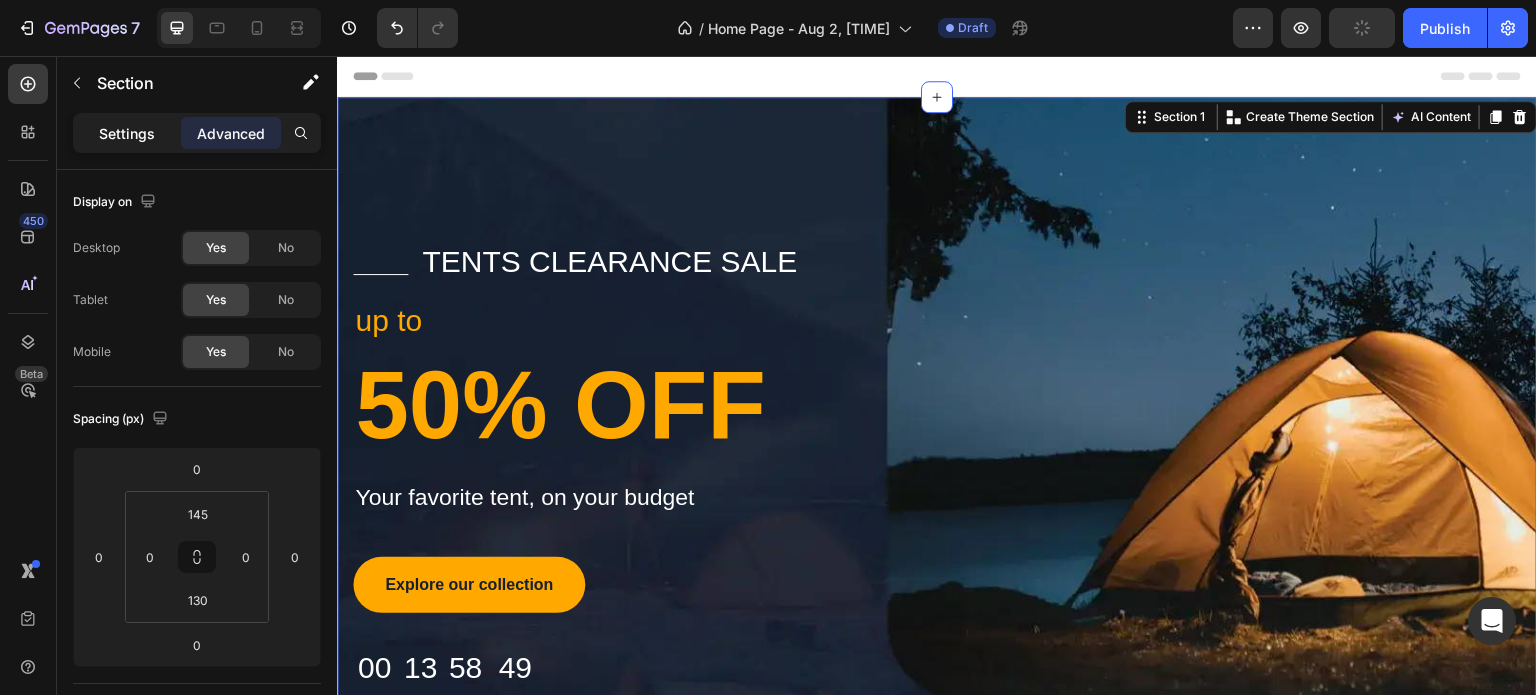 click on "Settings" at bounding box center (127, 133) 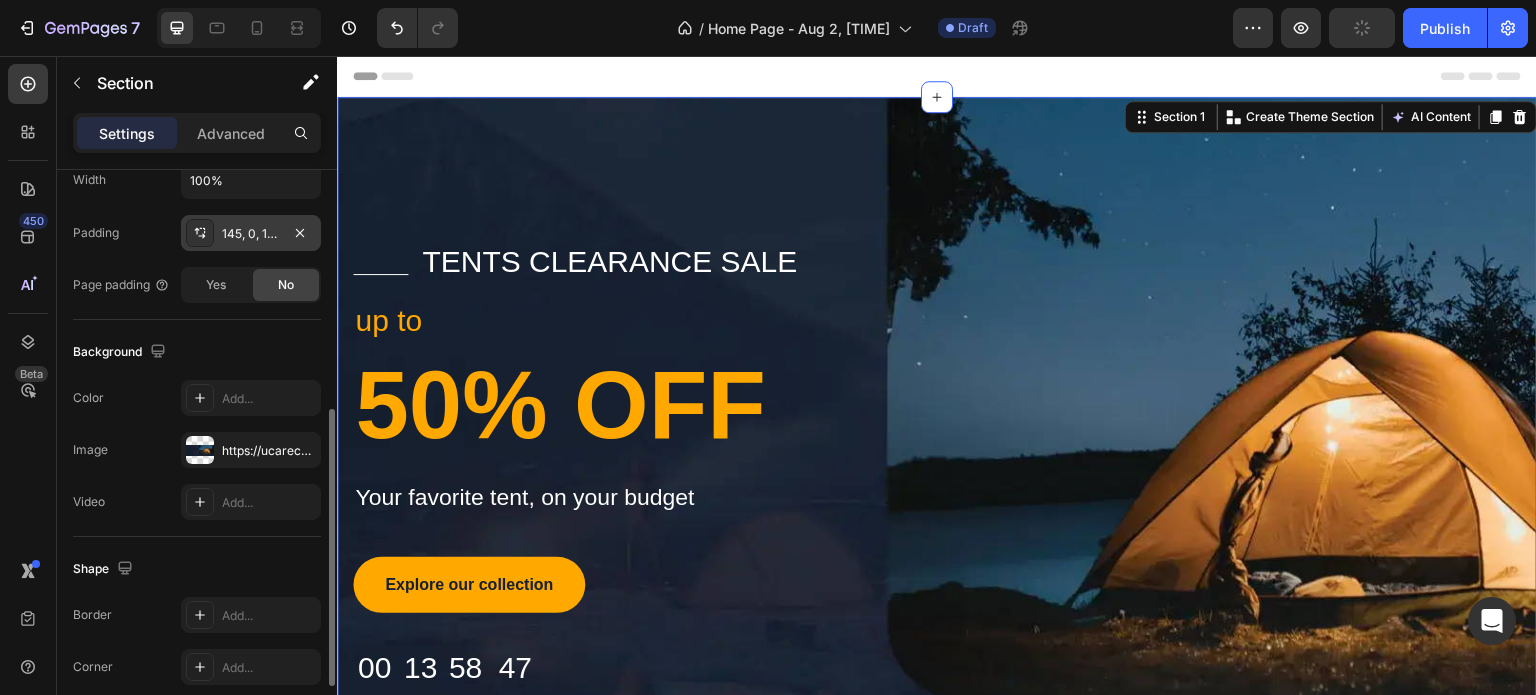 scroll, scrollTop: 600, scrollLeft: 0, axis: vertical 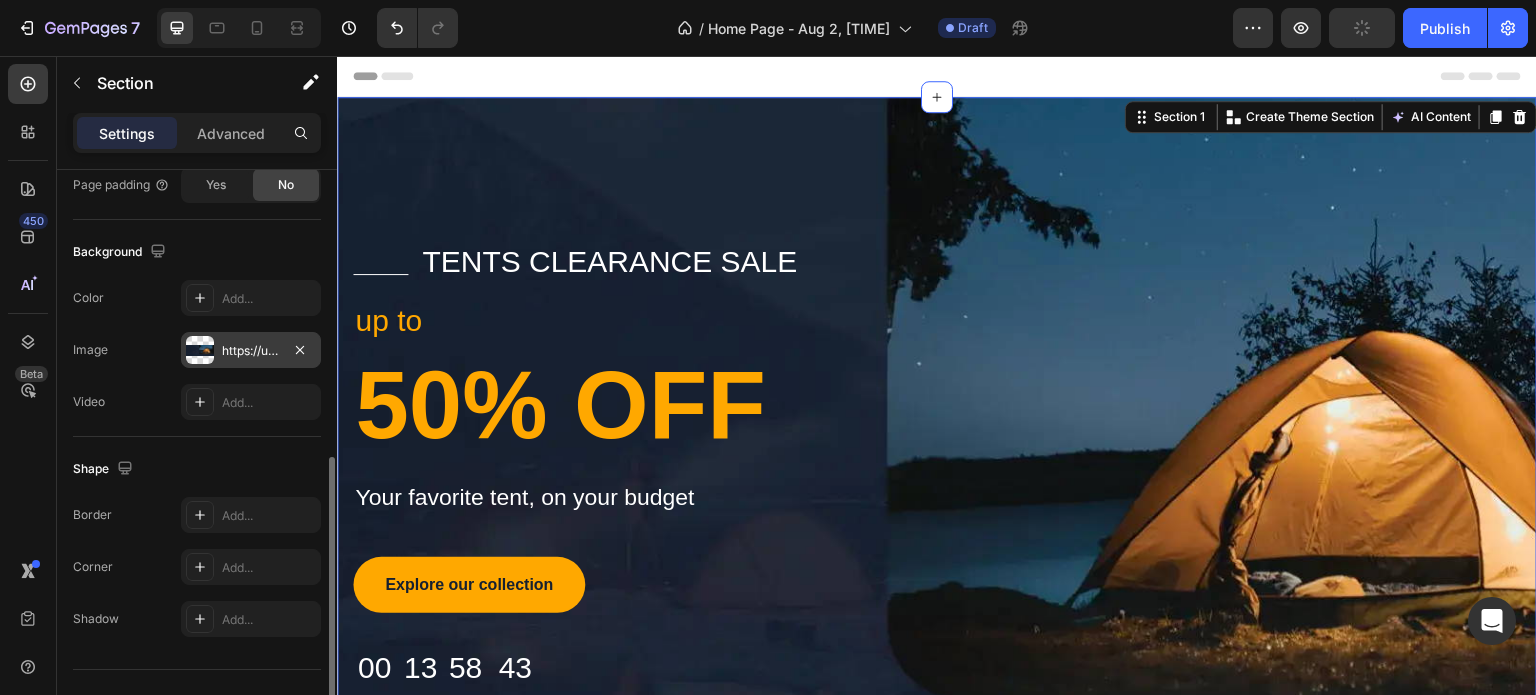 click on "https://ucarecdn.com/492e00e6-6cf7-44b4-9d27-92984f5f7546/-/format/auto/-/preview/3000x3000/-/quality/lighter/" at bounding box center [251, 351] 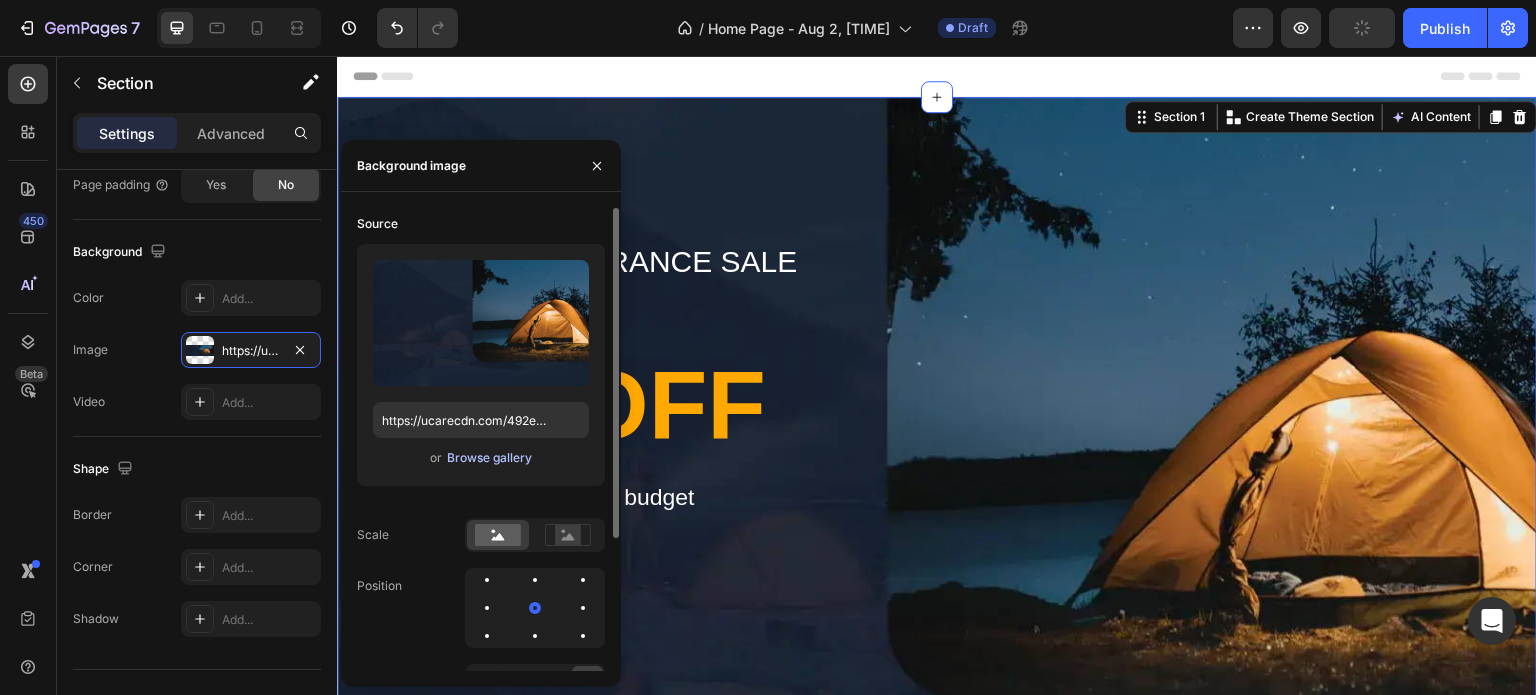 click on "Browse gallery" at bounding box center [489, 458] 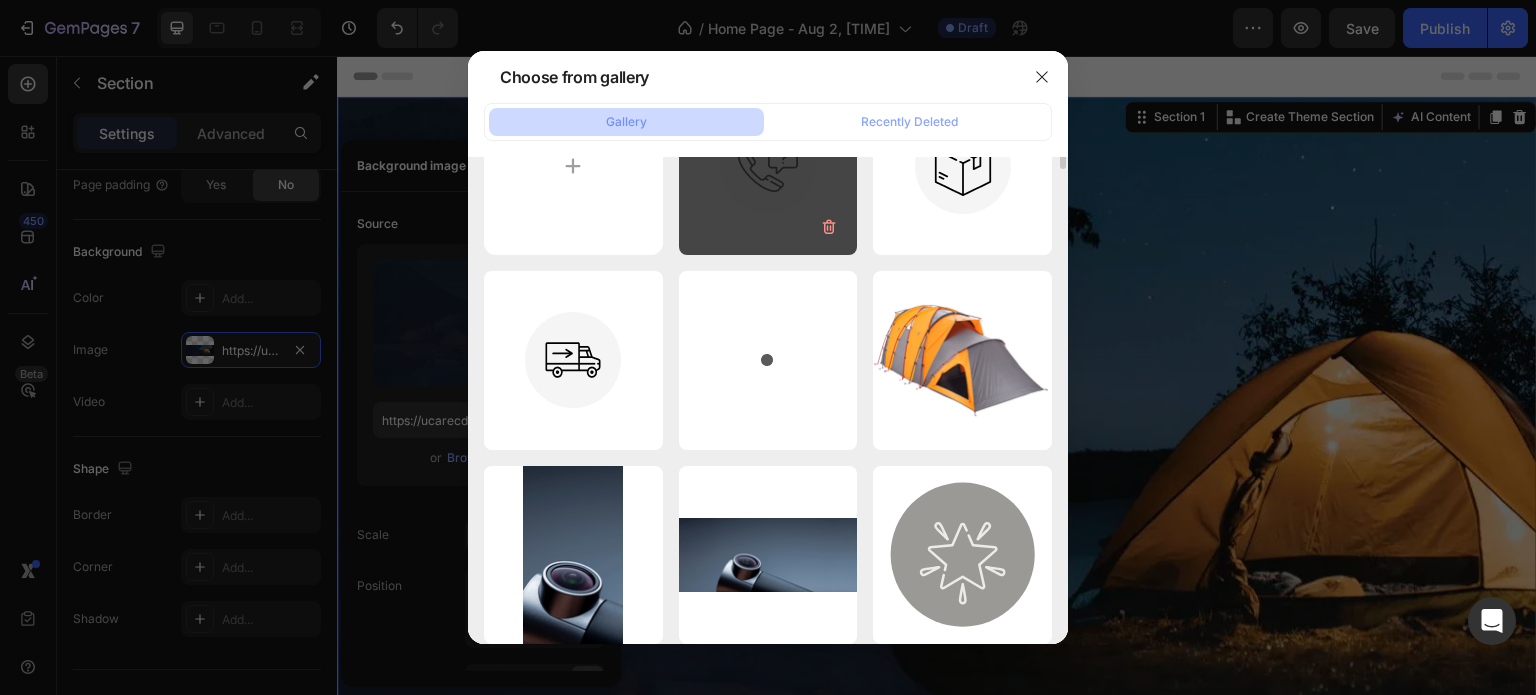 scroll, scrollTop: 0, scrollLeft: 0, axis: both 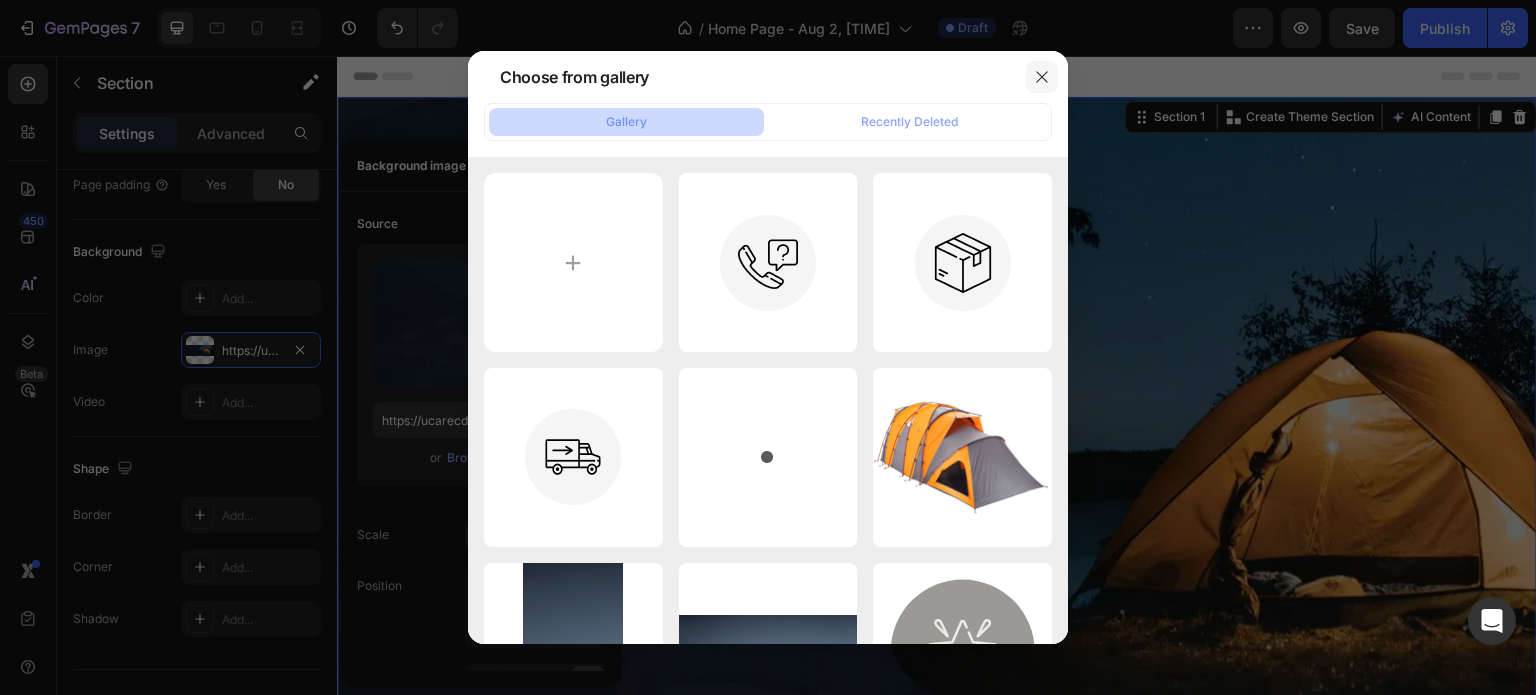 click 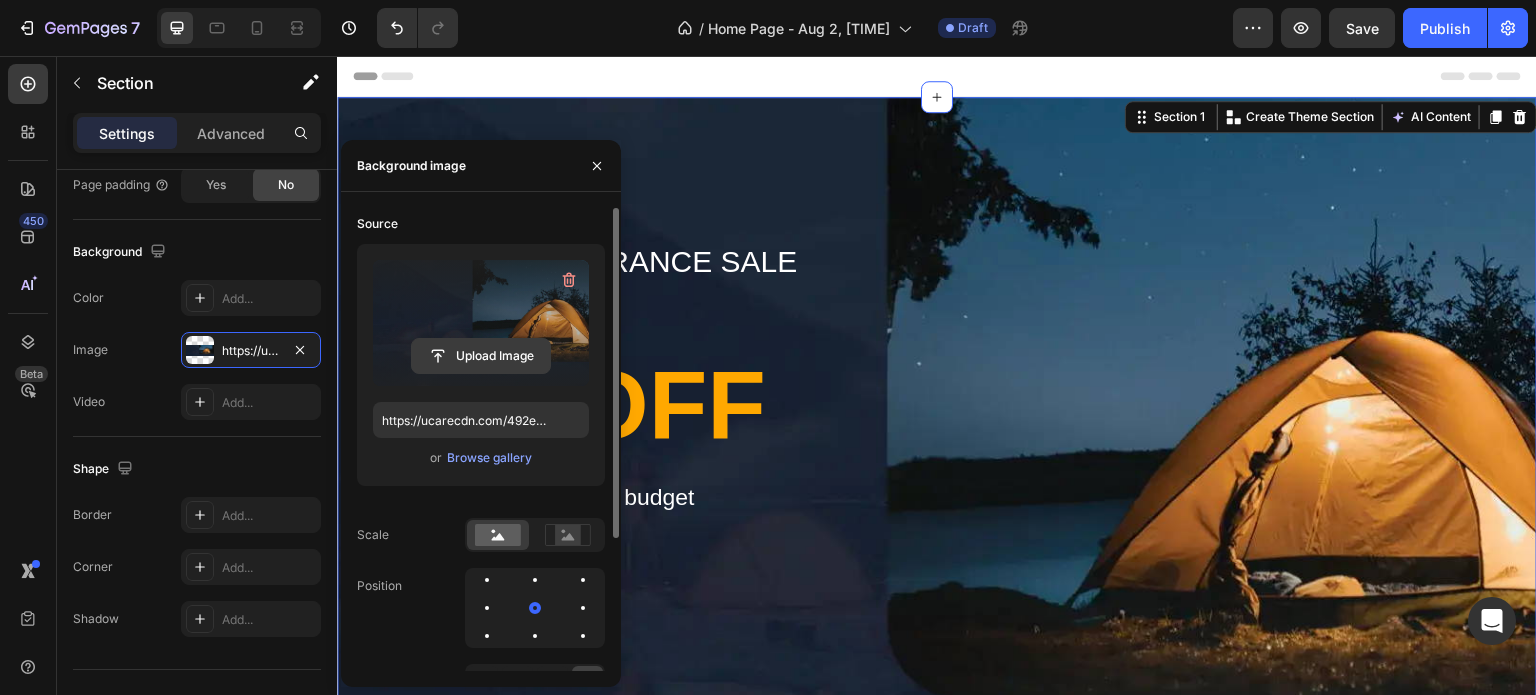 click 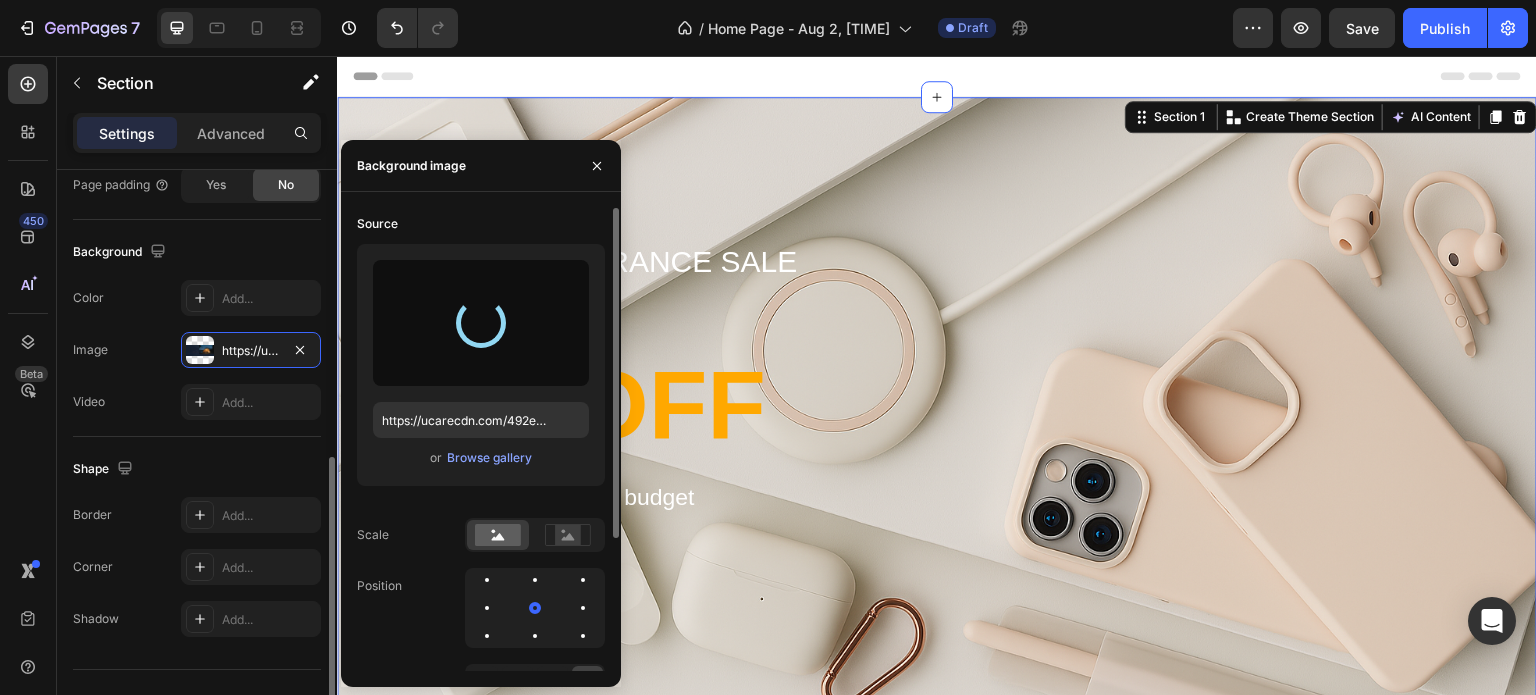 type on "https://cdn.shopify.com/s/files/1/0713/6568/9532/files/gempages_576720195607855954-658ccf33-7913-478d-9fe9-e7c5759dc048.png" 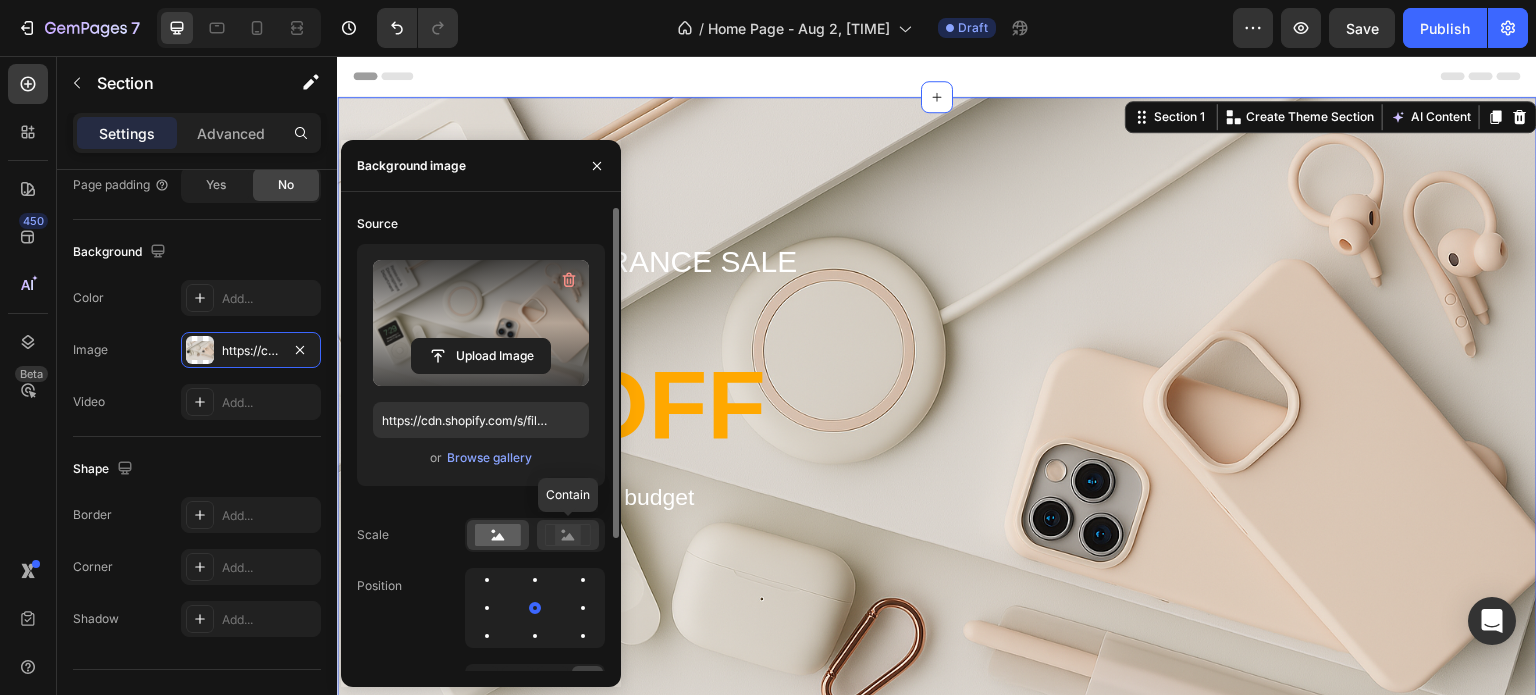 click 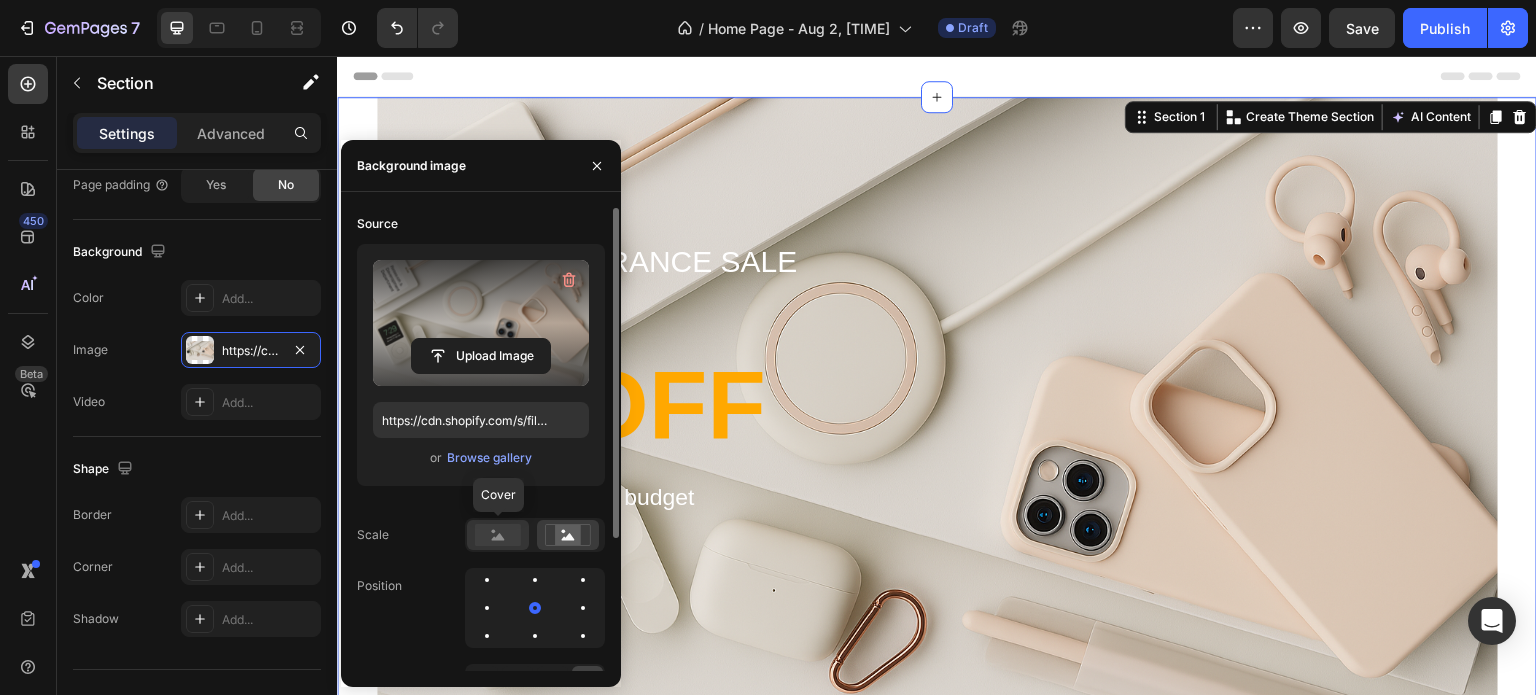 click 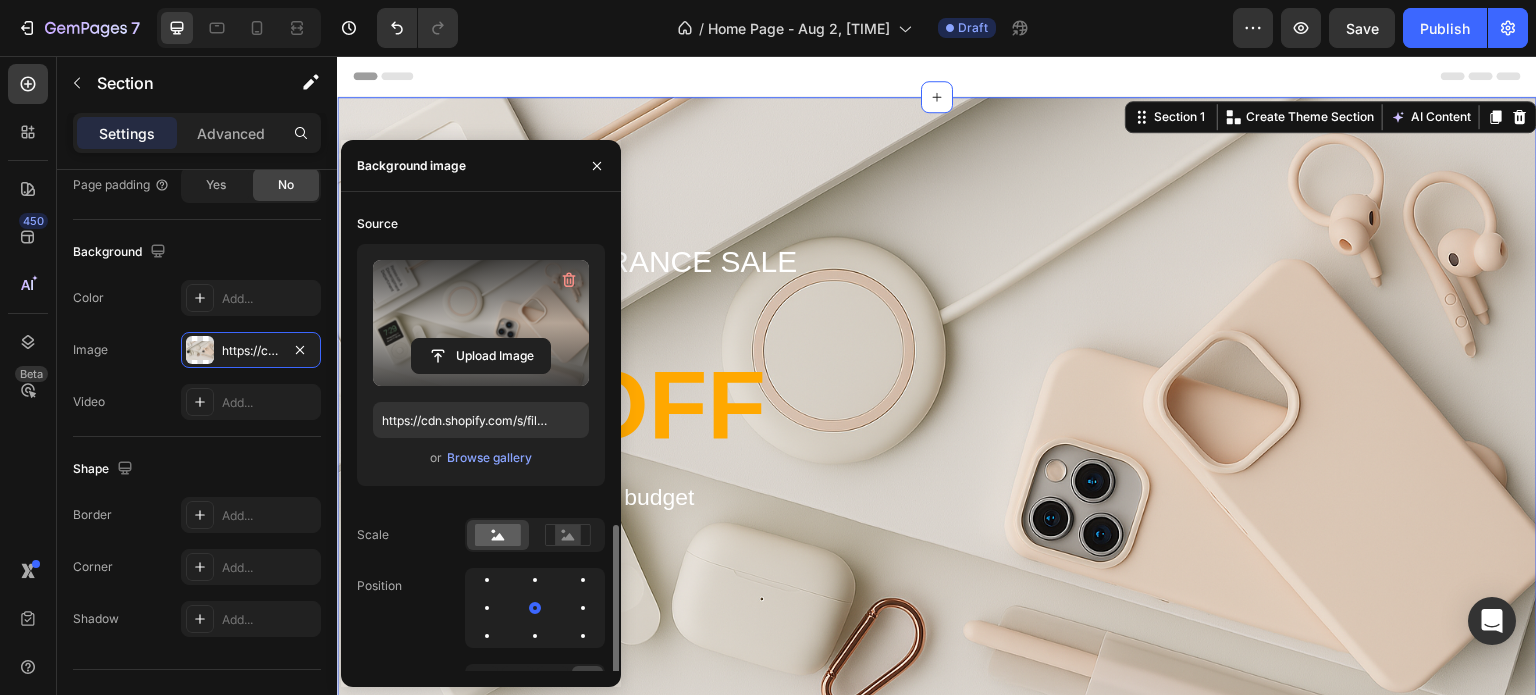 scroll, scrollTop: 185, scrollLeft: 0, axis: vertical 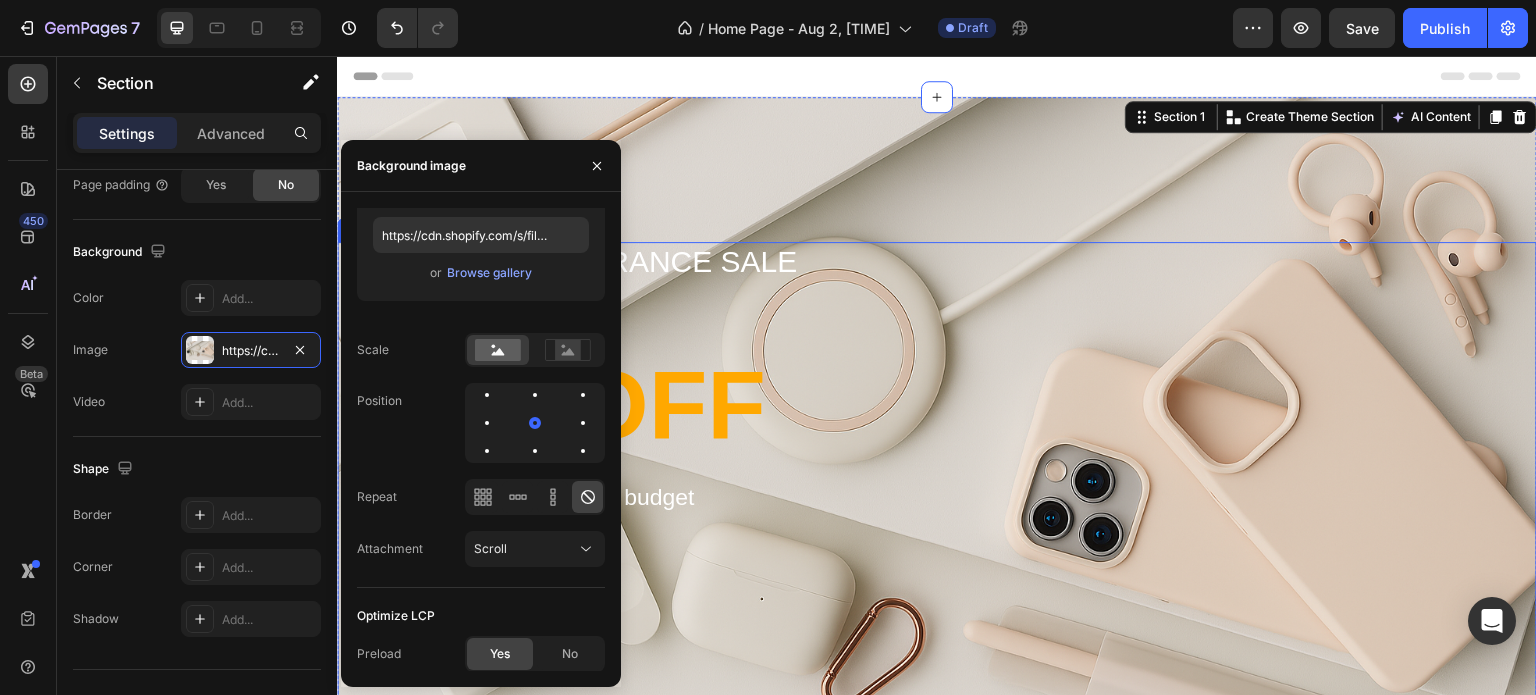 click on "Title Line tents clearance sale Text block Row up to Text block 50% OFF   Heading Your favorite tent, on your budget  Text block Explore our collection Button 00 Days 13 Hrs 57 Mins 23 Secs Countdown Timer Row Row Section 1   You can create reusable sections Create Theme Section AI Content Write with GemAI What would you like to describe here? Tone and Voice Persuasive Product Smoke Removal Air Purification Ashtray Anion Purification Practical Automatic Purifier Ashtray Portable Gadgets for Car Ashtray Show more Generate" at bounding box center [937, 470] 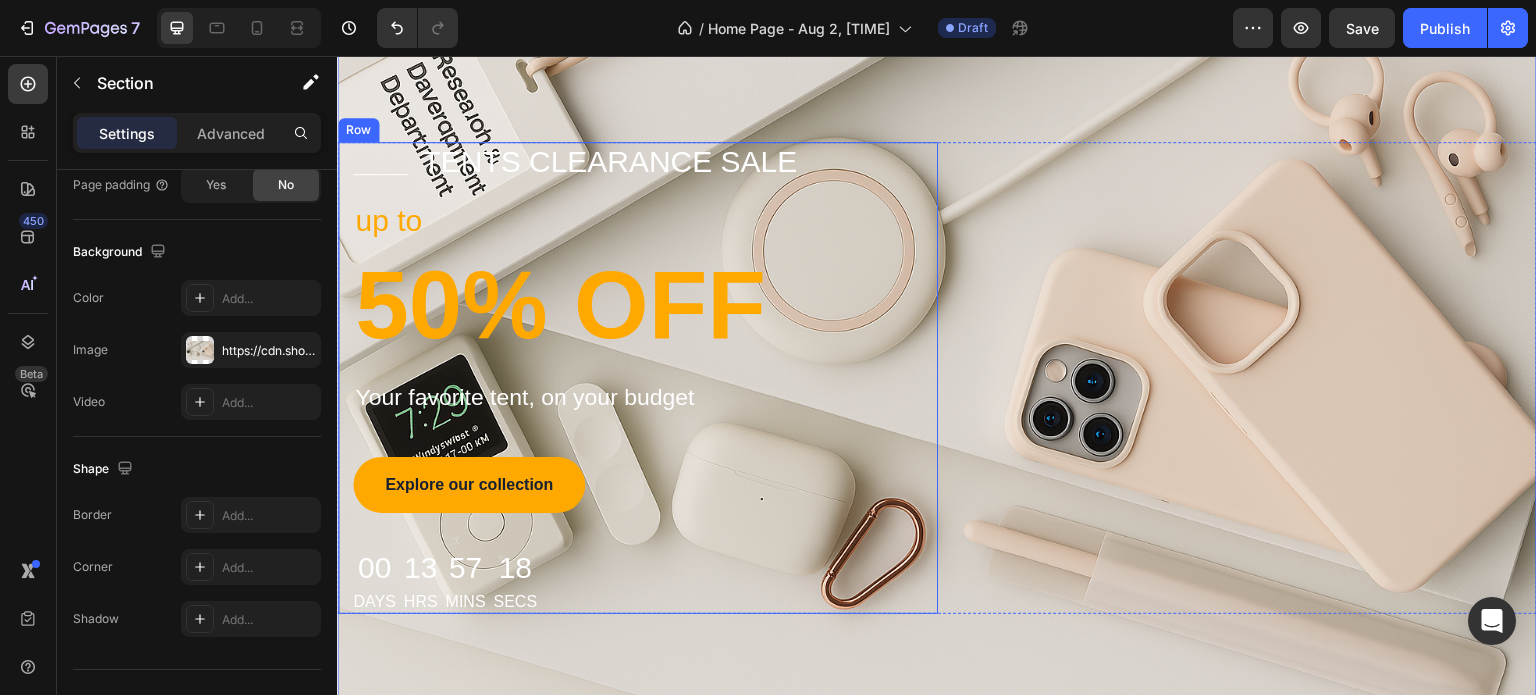 scroll, scrollTop: 100, scrollLeft: 0, axis: vertical 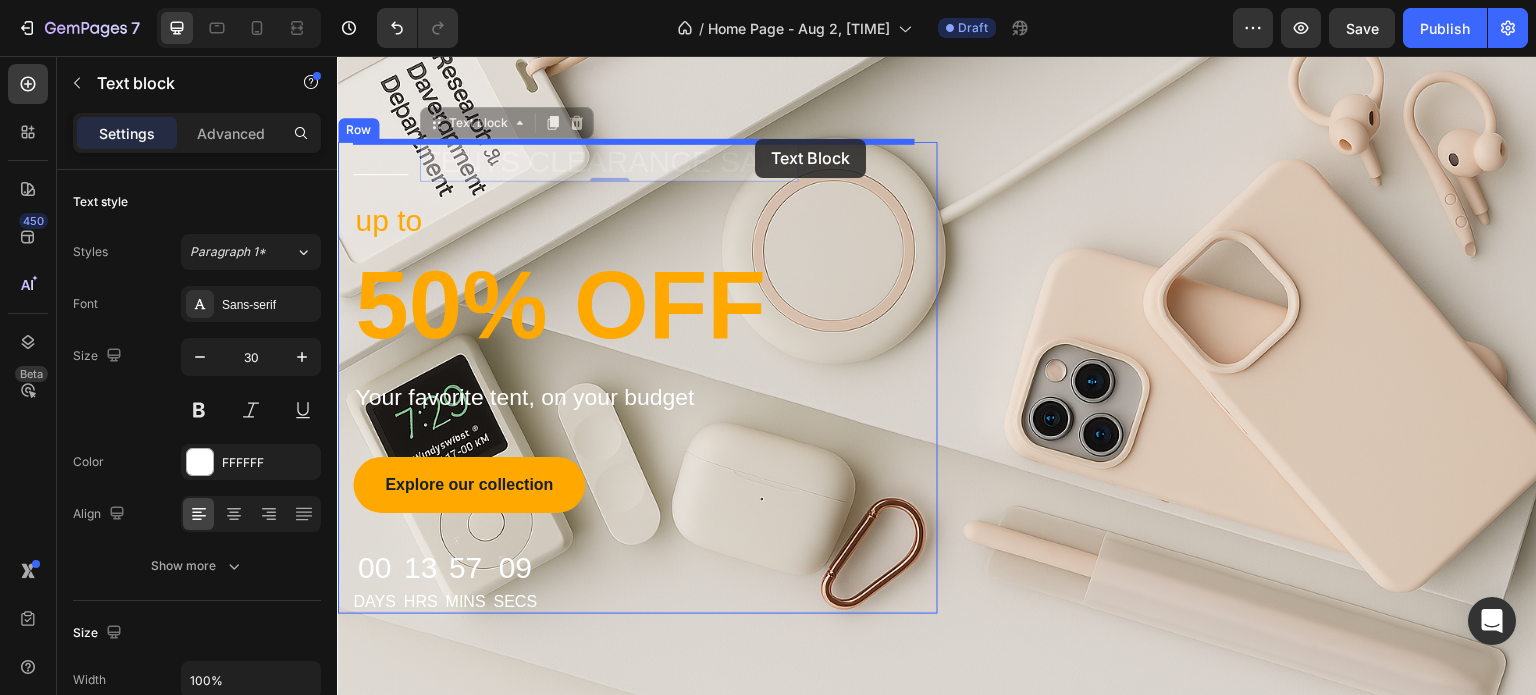 drag, startPoint x: 591, startPoint y: 157, endPoint x: 755, endPoint y: 139, distance: 164.98485 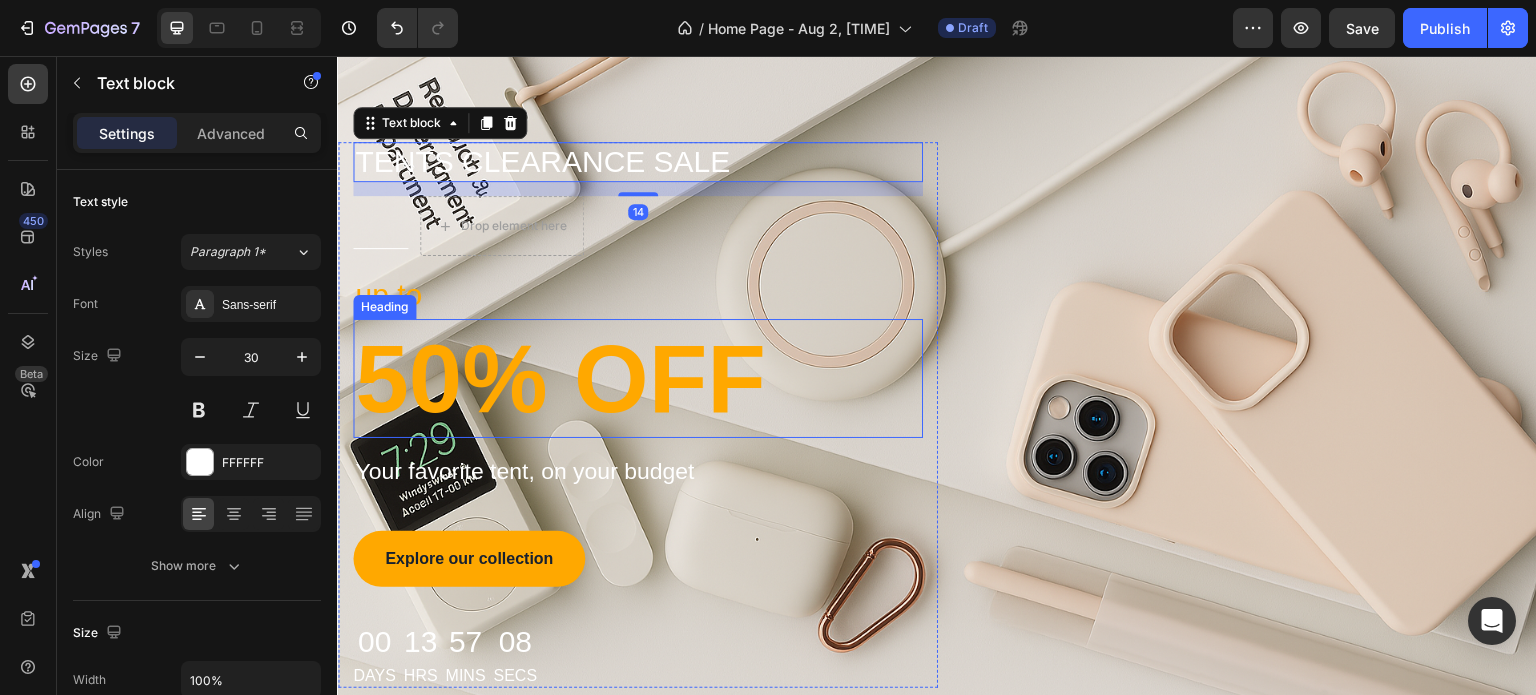 click on "50% OFF" at bounding box center [638, 378] 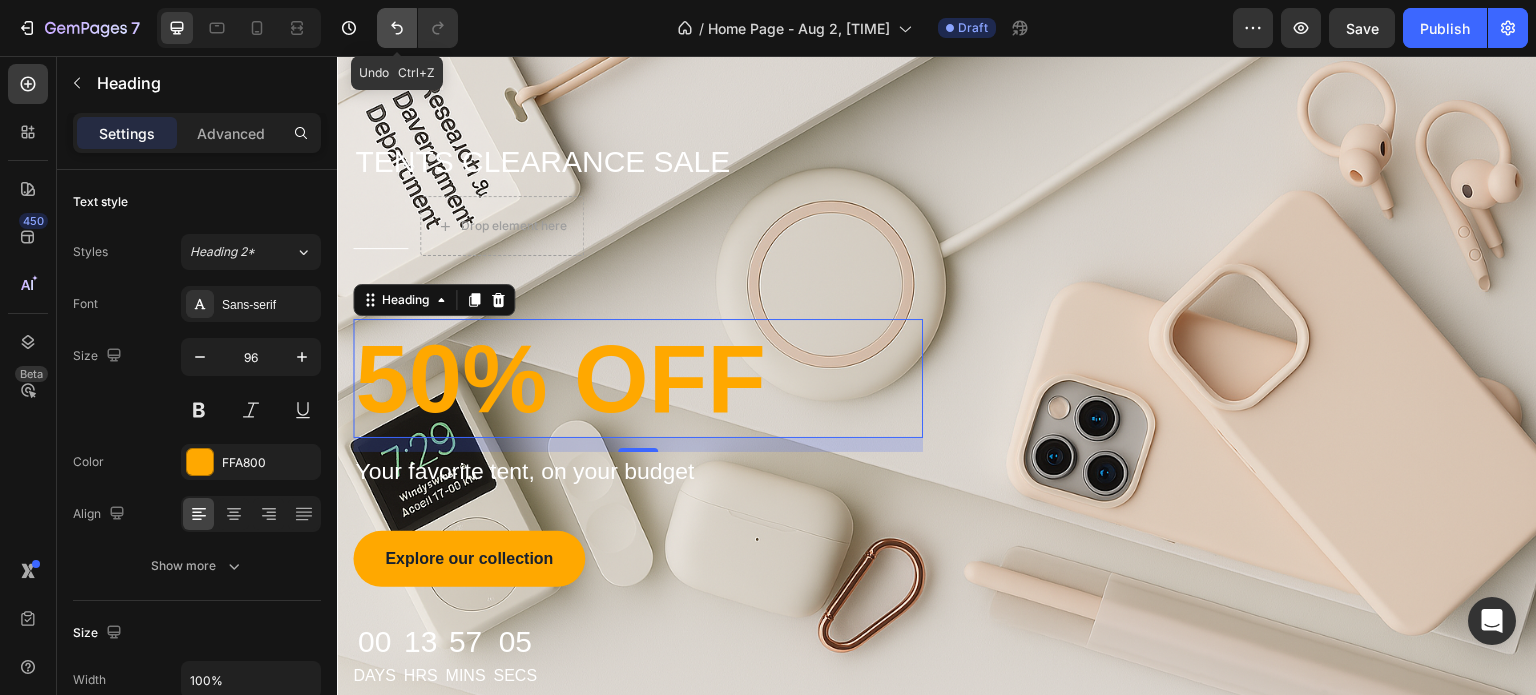 click 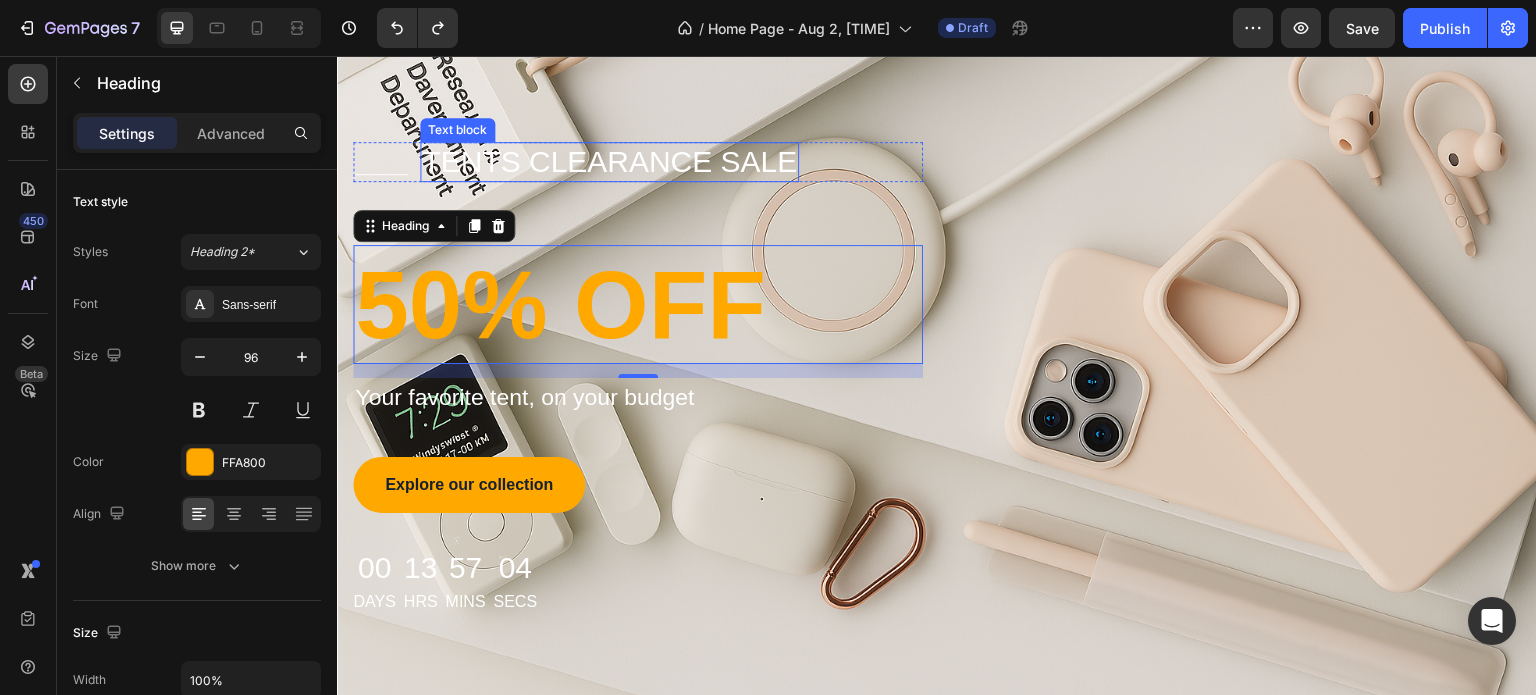 click on "tents clearance sale" at bounding box center (609, 162) 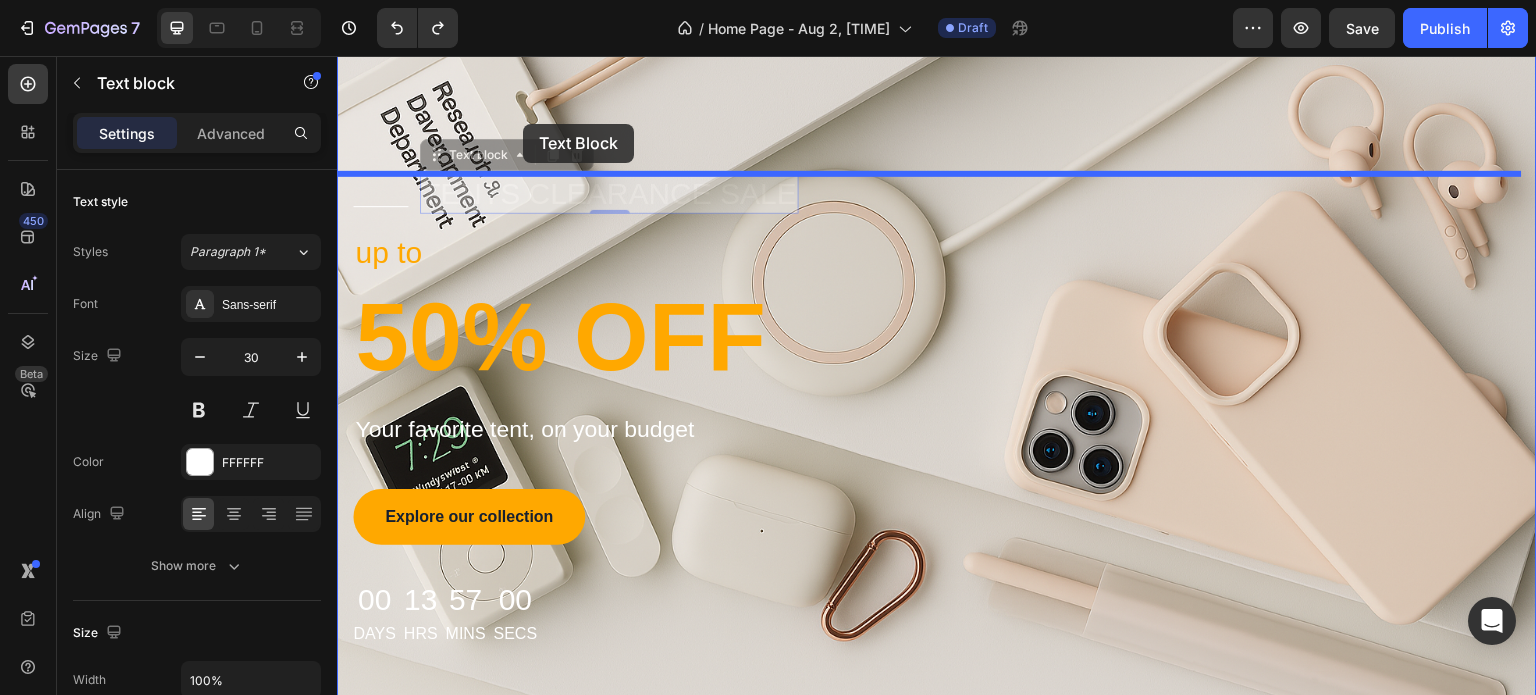 scroll, scrollTop: 0, scrollLeft: 0, axis: both 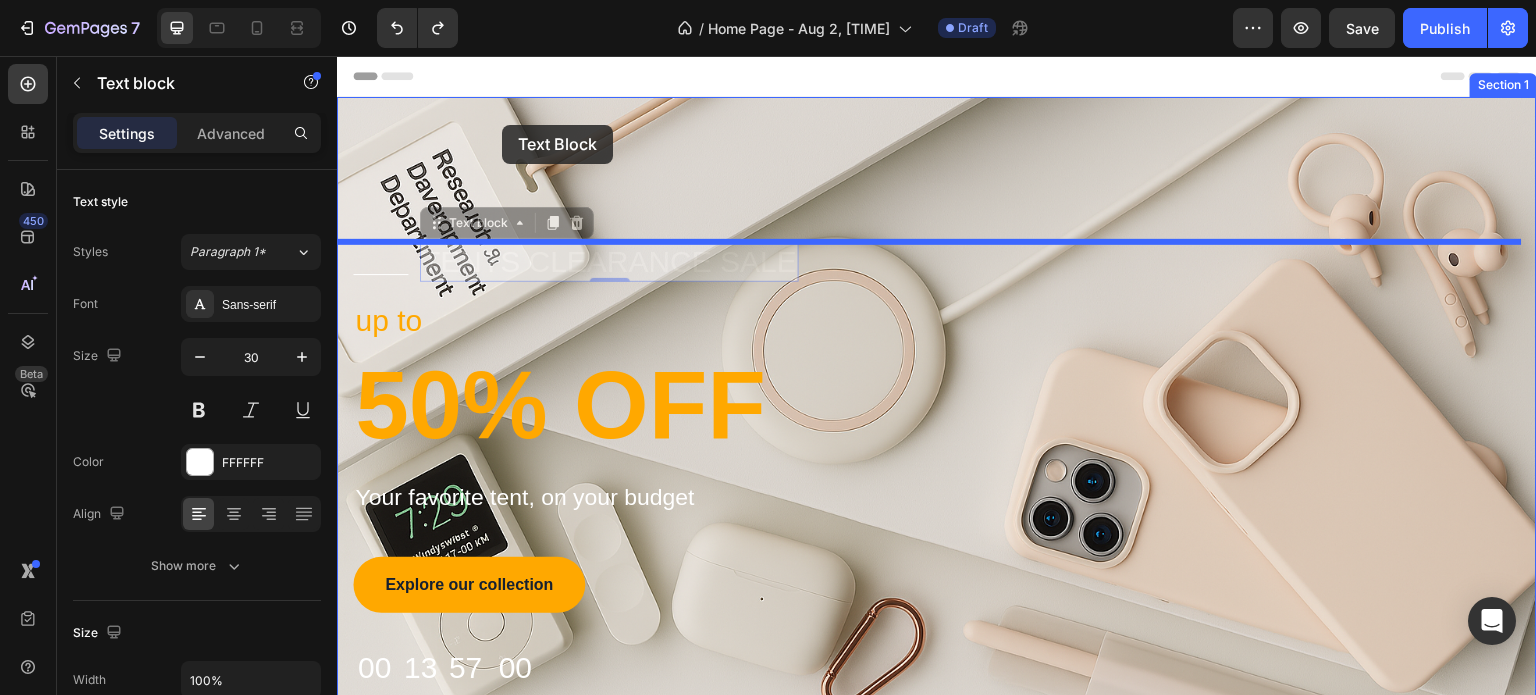 drag, startPoint x: 433, startPoint y: 124, endPoint x: 502, endPoint y: 125, distance: 69.00725 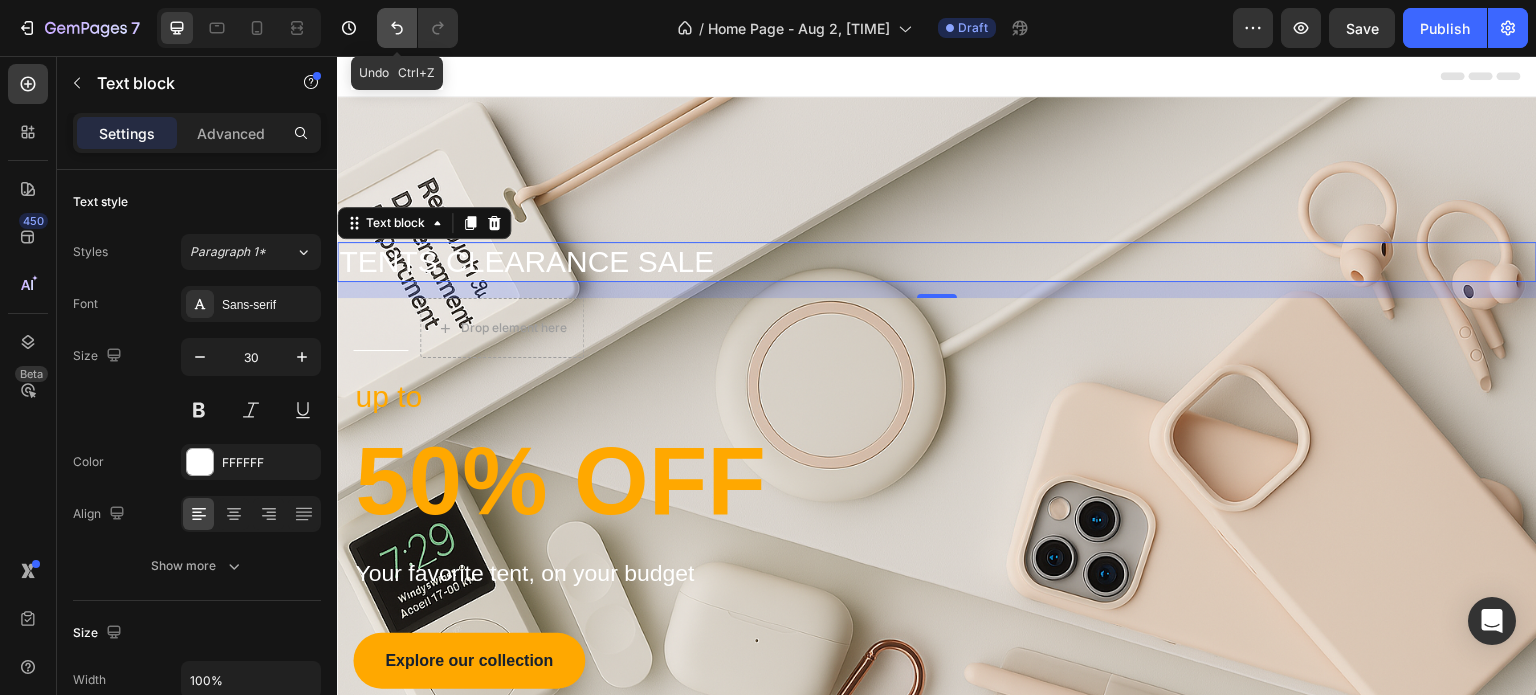 click 